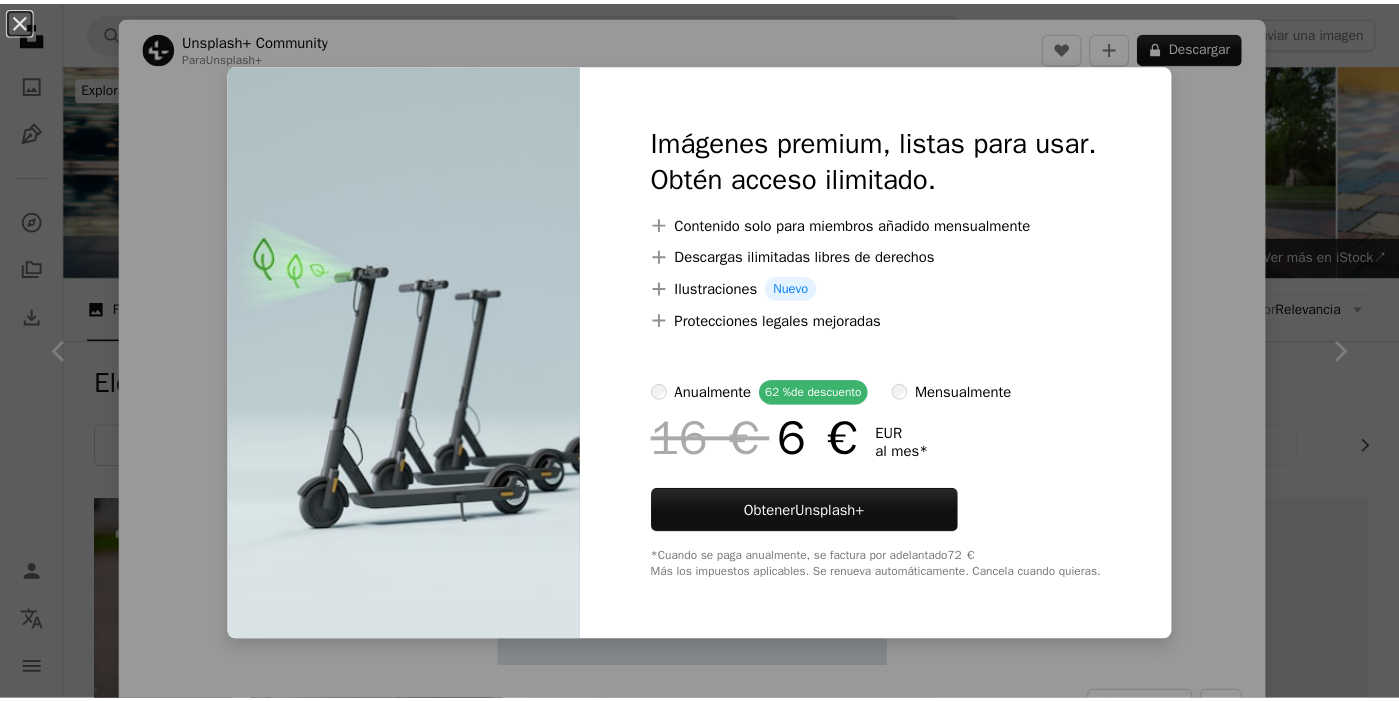 scroll, scrollTop: 1487, scrollLeft: 0, axis: vertical 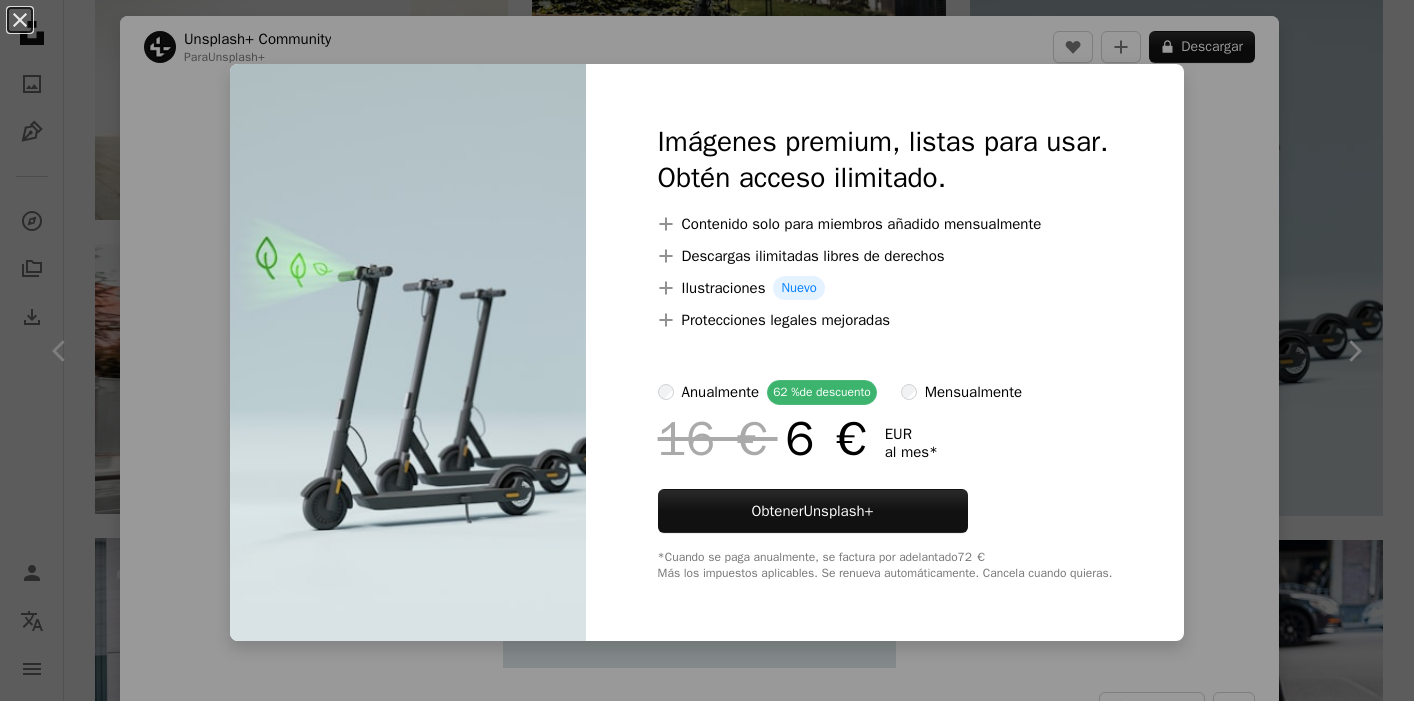 click on "An X shape Imágenes premium, listas para usar. Obtén acceso ilimitado. A plus sign Contenido solo para miembros añadido mensualmente A plus sign Descargas ilimitadas libres de derechos A plus sign Ilustraciones  Nuevo A plus sign Protecciones legales mejoradas anualmente 62 %  de descuento mensualmente 16 €   6 € EUR al mes * Obtener  Unsplash+ *Cuando se paga anualmente, se factura por adelantado  72 € Más los impuestos aplicables. Se renueva automáticamente. Cancela cuando quieras." at bounding box center (707, 350) 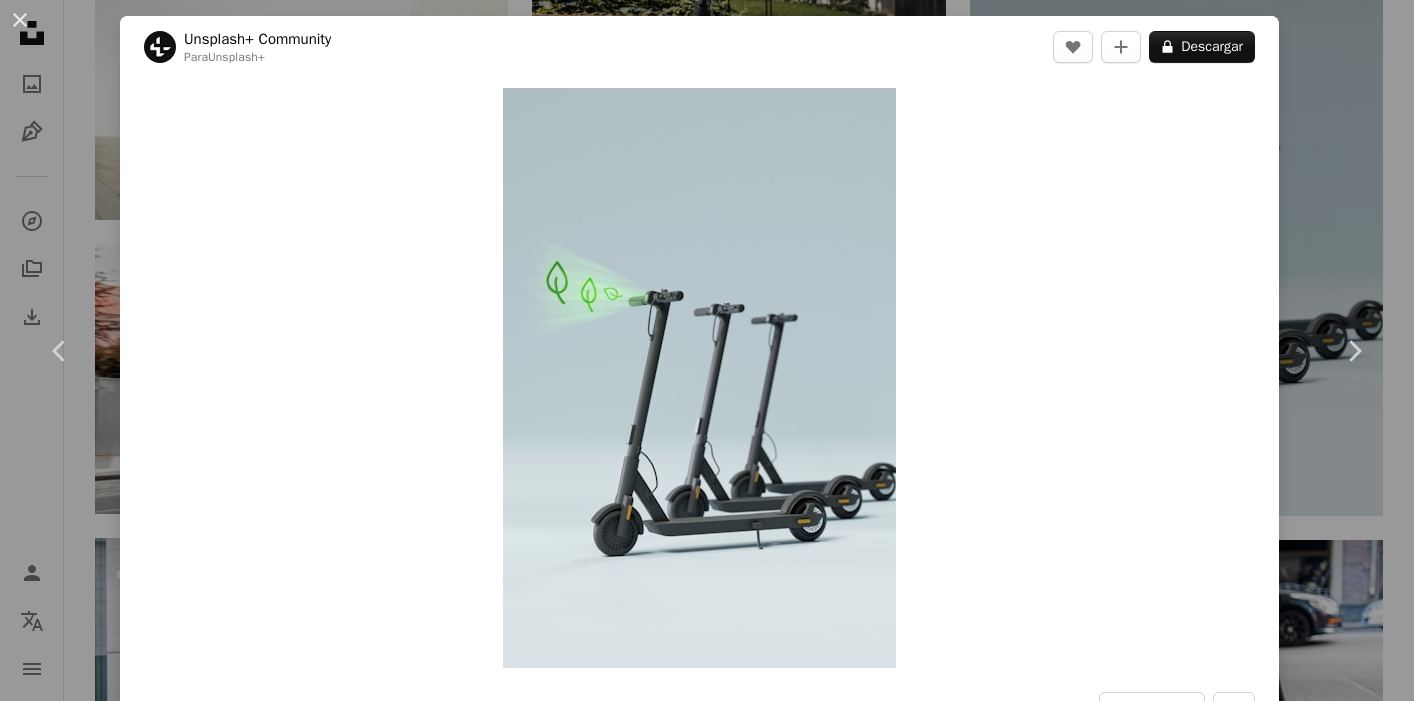 click on "[FIRST] [LAST]" at bounding box center [707, 350] 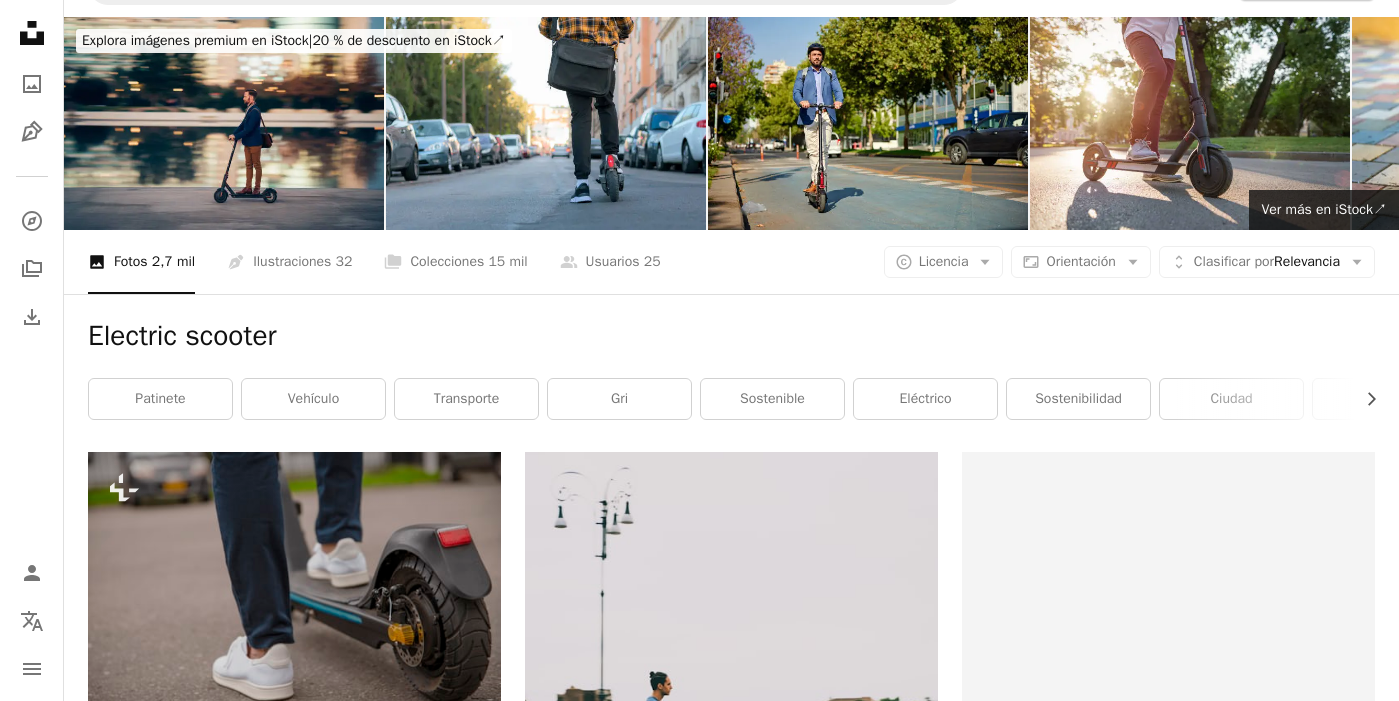 scroll, scrollTop: 0, scrollLeft: 0, axis: both 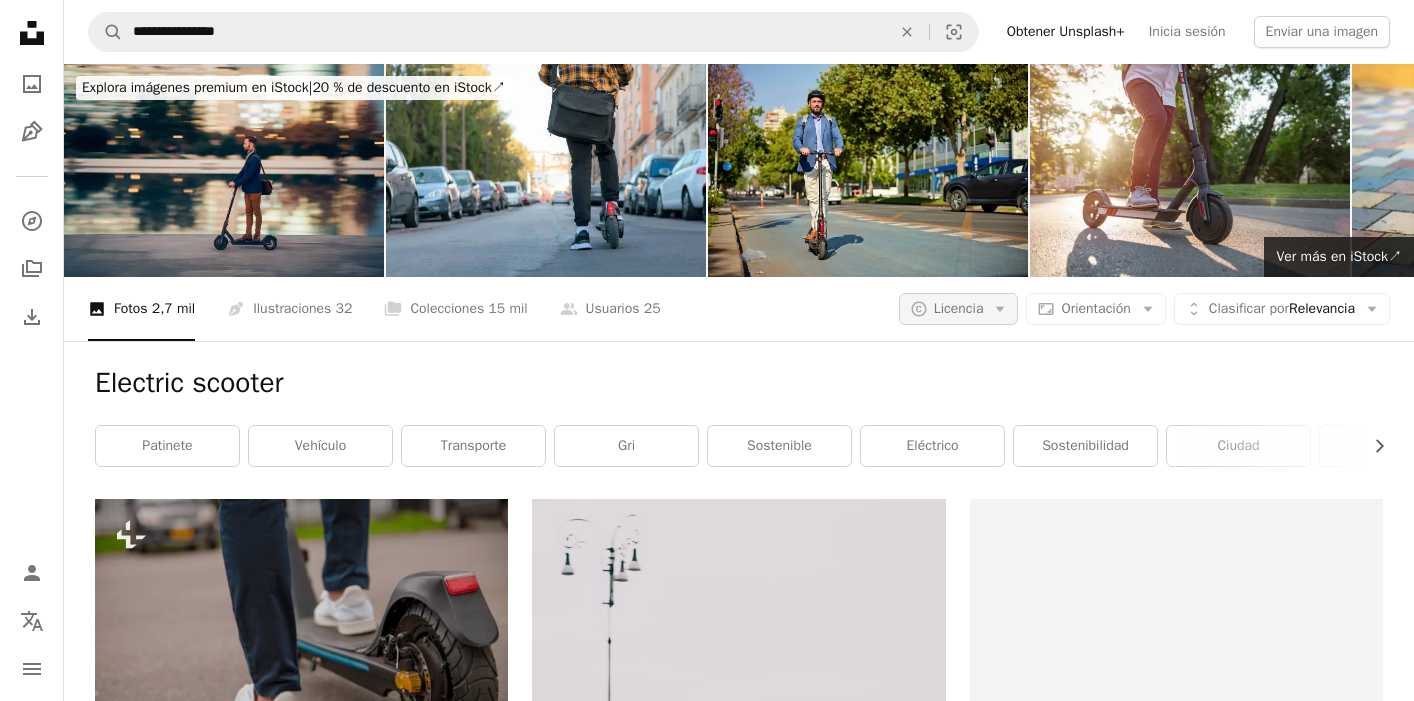 click on "Arrow down" 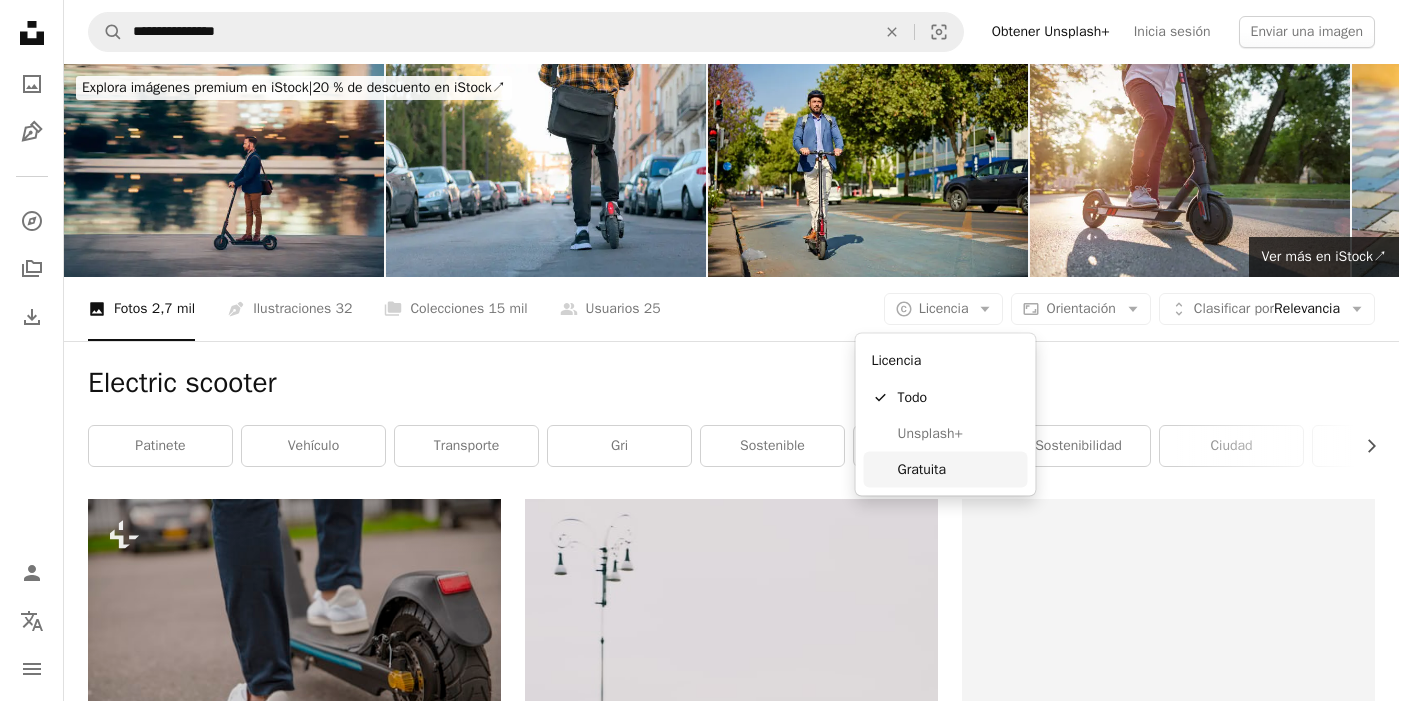 click on "Gratuita" at bounding box center [959, 469] 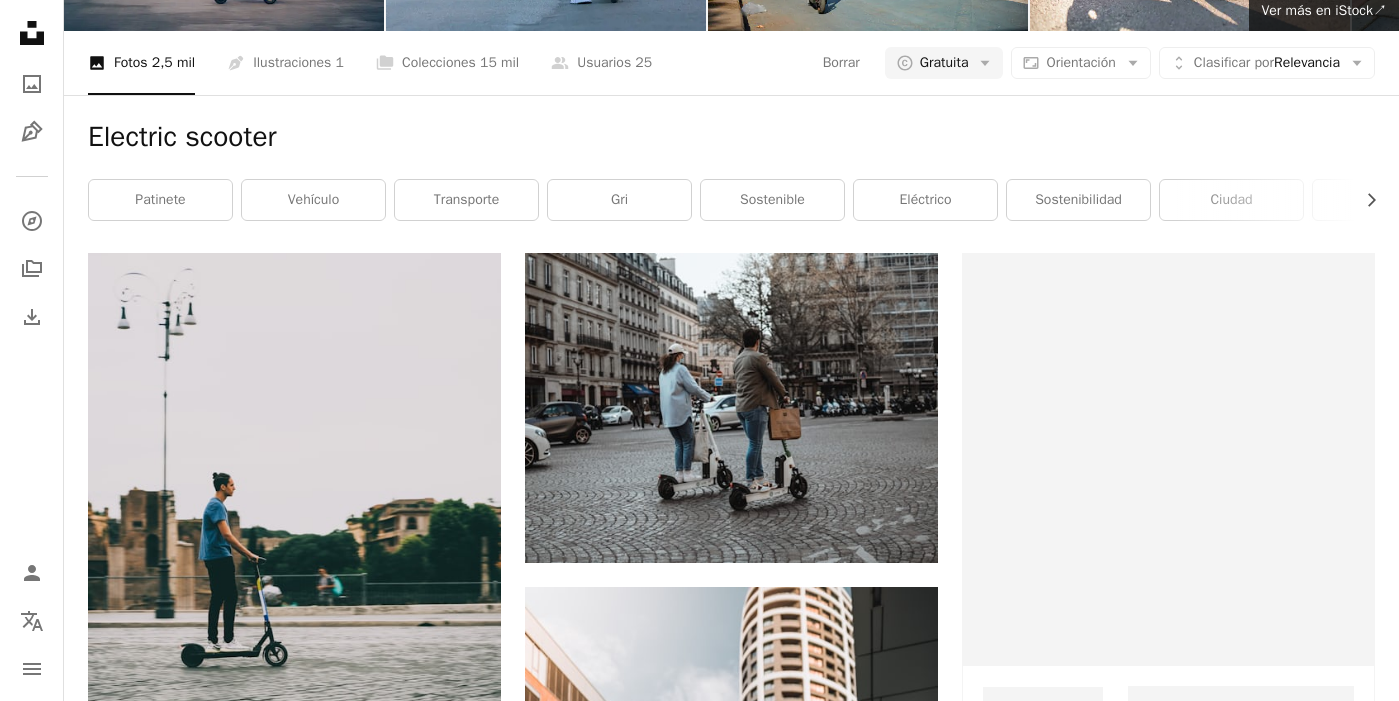 scroll, scrollTop: 0, scrollLeft: 0, axis: both 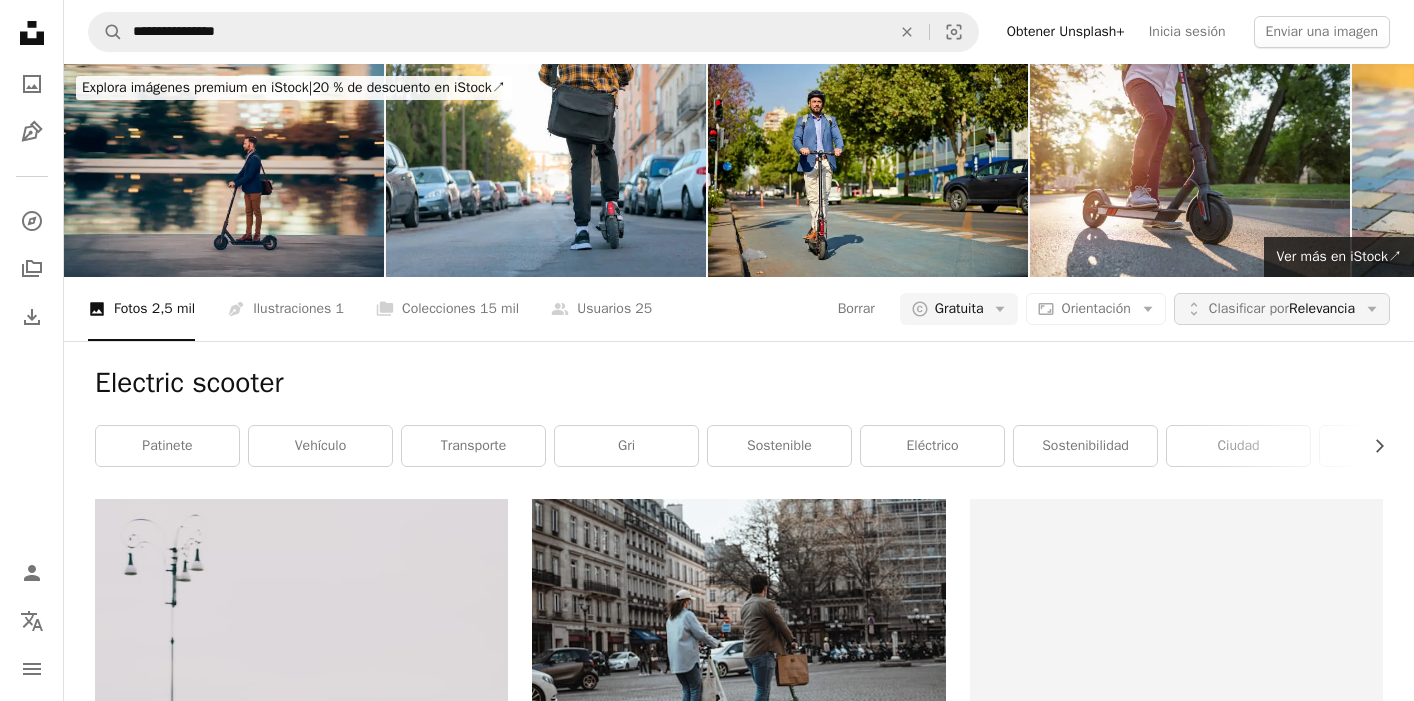 click on "Arrow down" 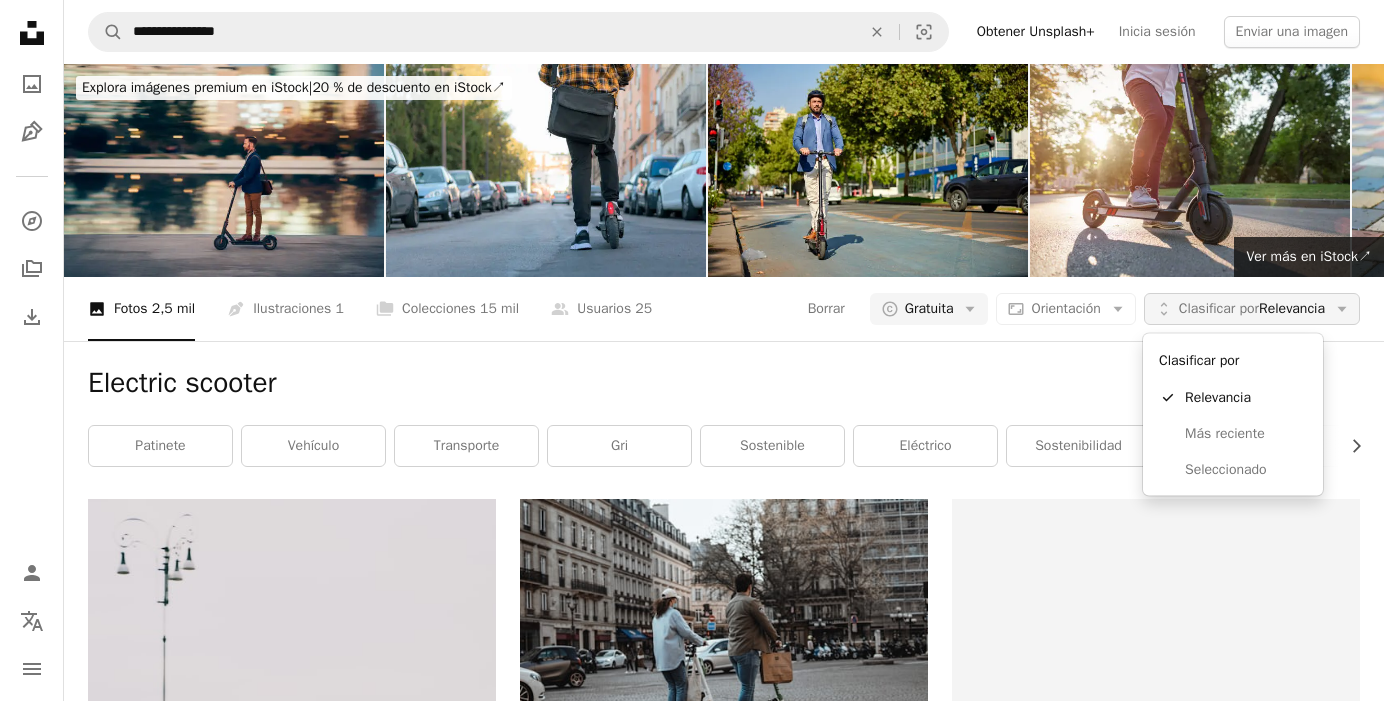 click on "Arrow down" 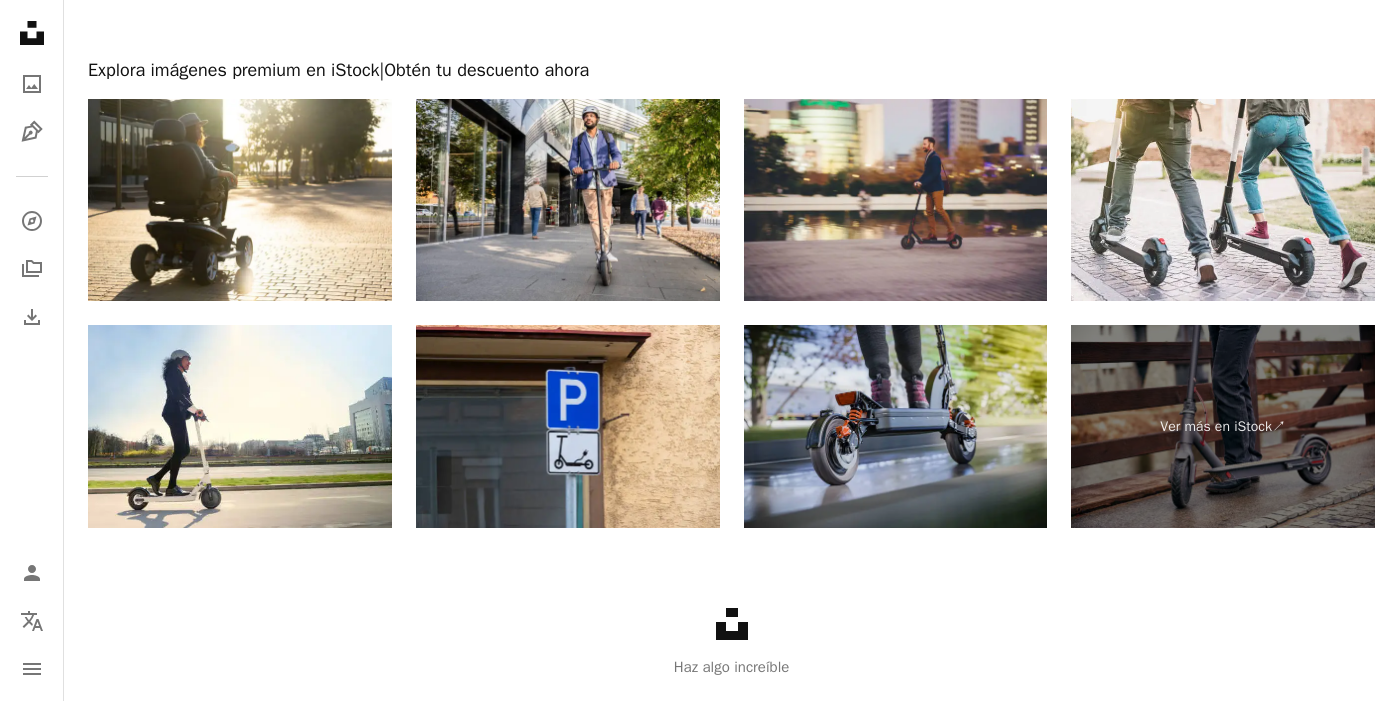scroll, scrollTop: 3574, scrollLeft: 0, axis: vertical 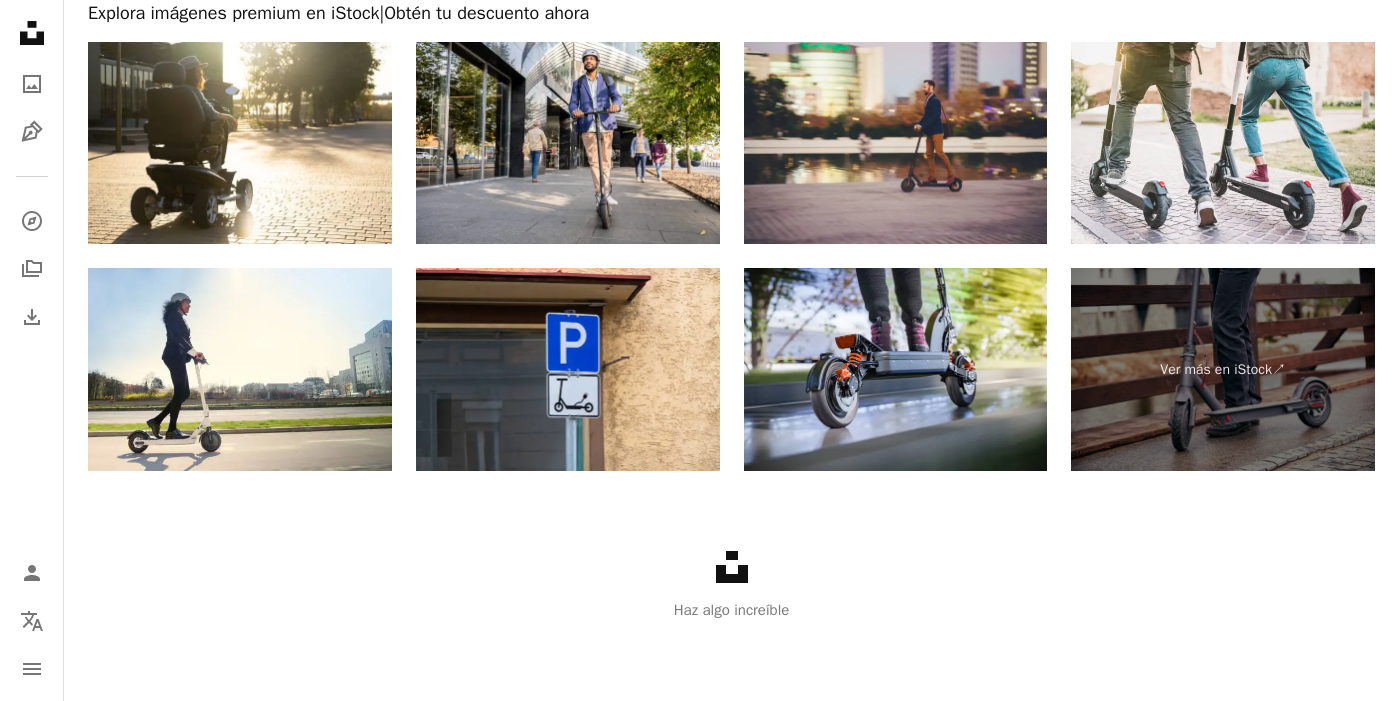 click on "Unsplash logo" 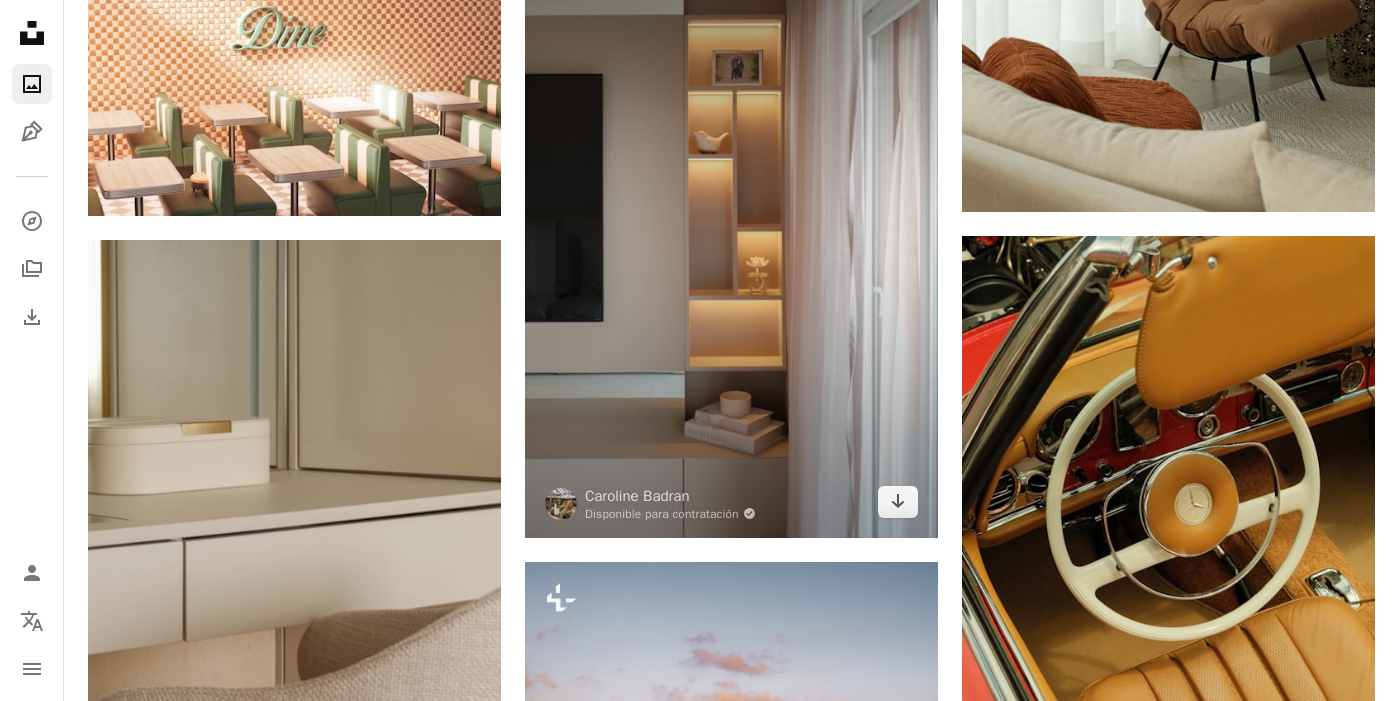 scroll, scrollTop: 0, scrollLeft: 0, axis: both 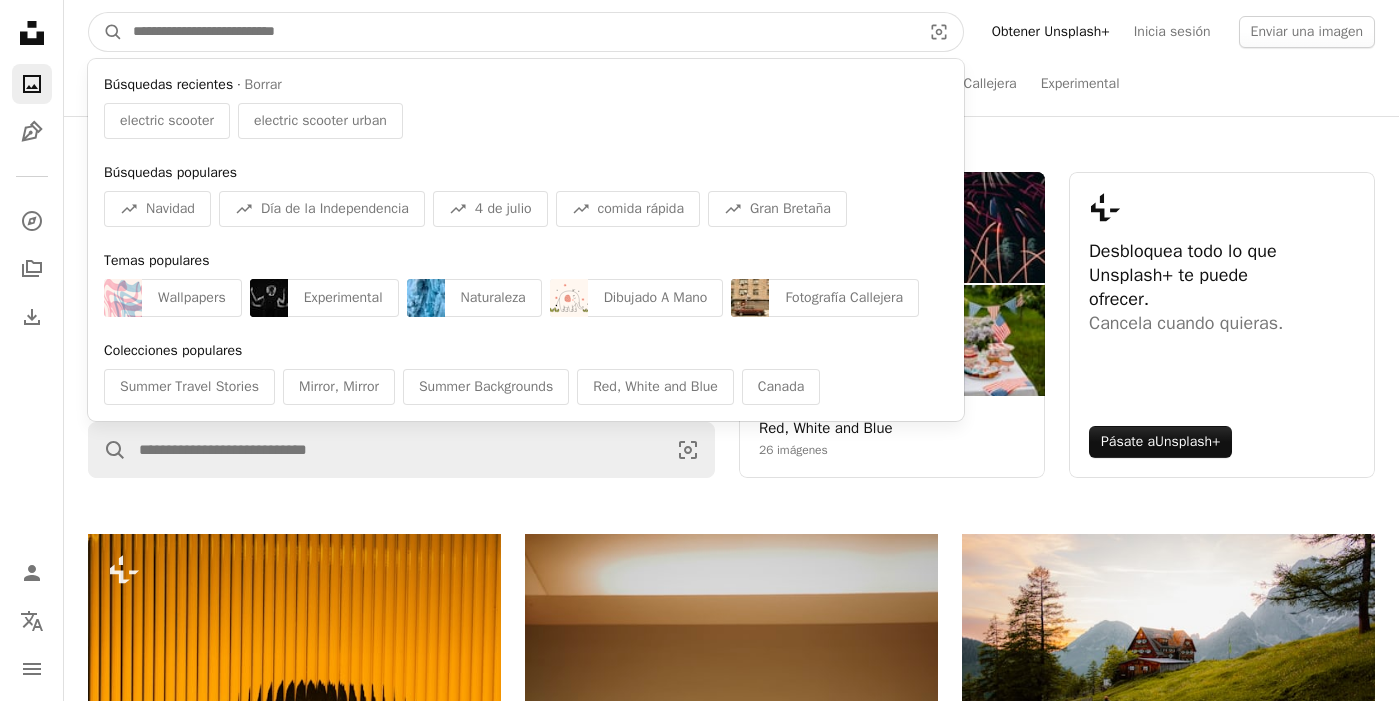 click at bounding box center [519, 32] 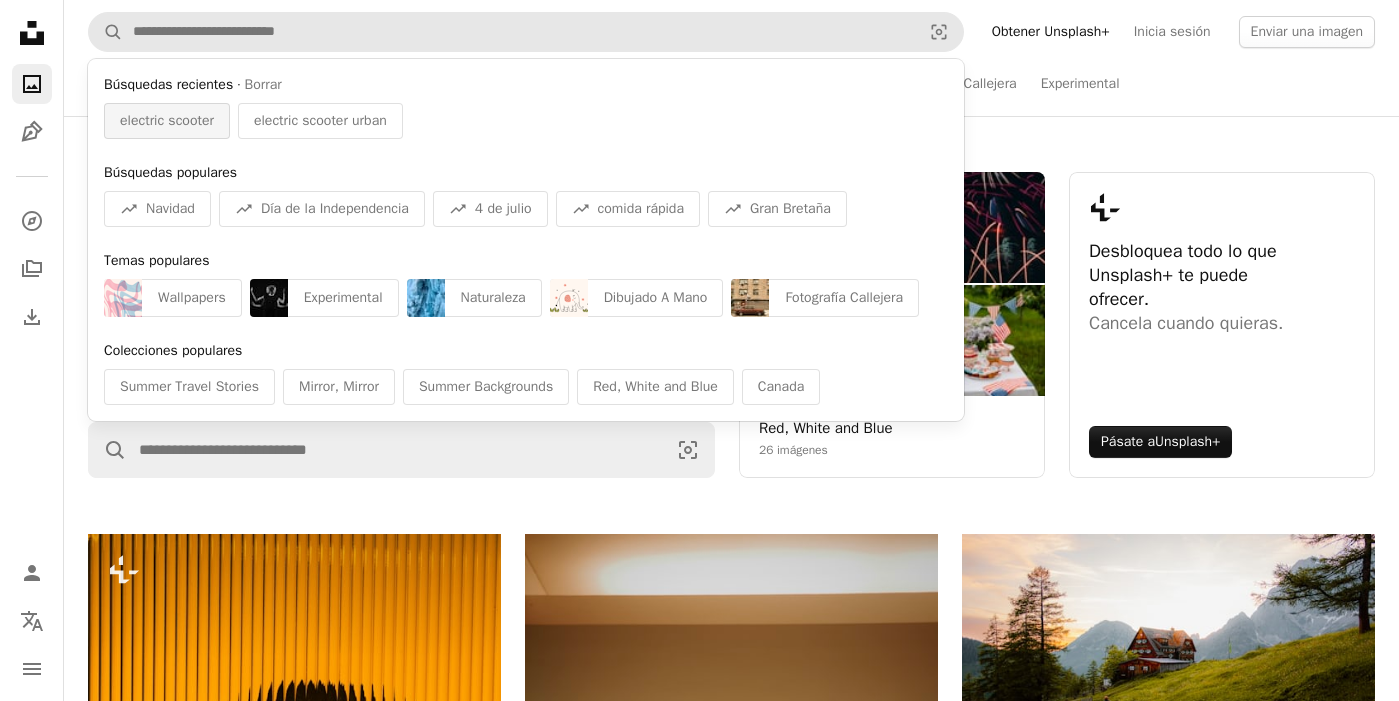 click on "electric scooter" at bounding box center [167, 121] 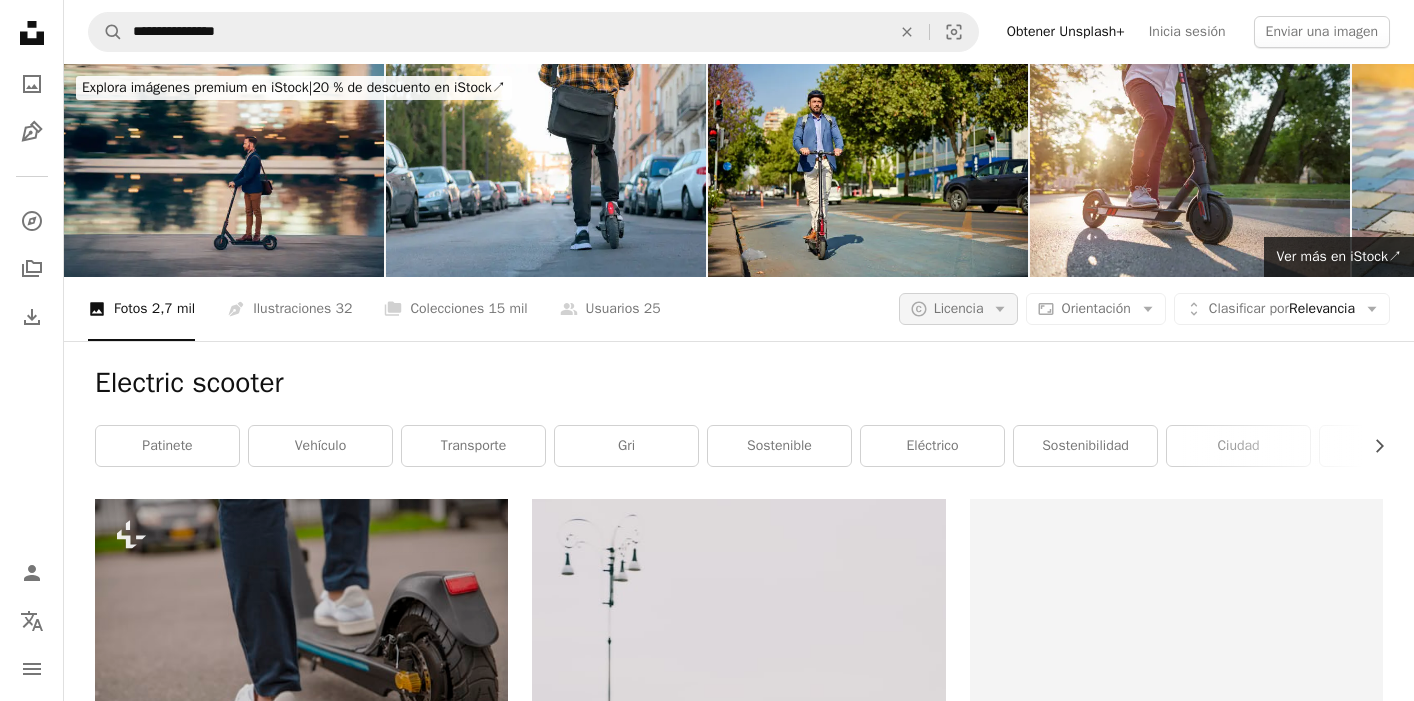 click on "Arrow down" 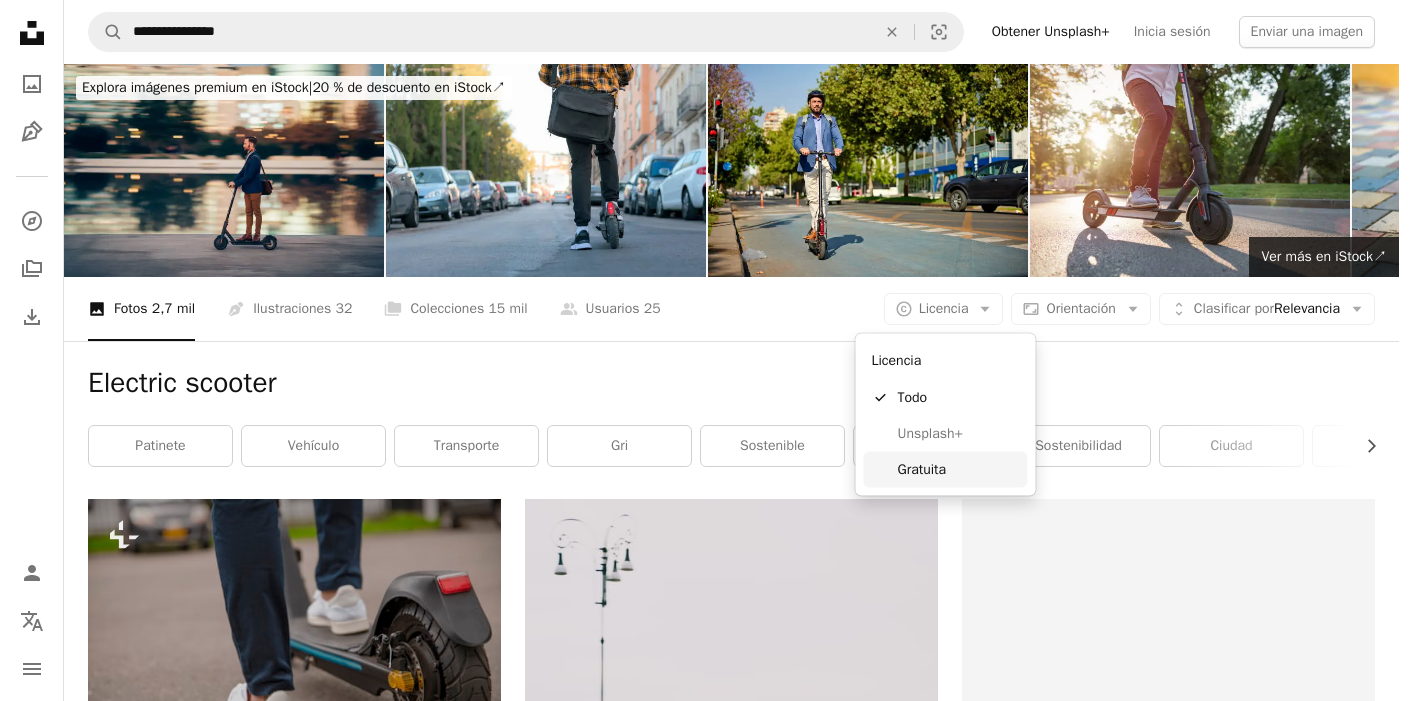 click on "Gratuita" at bounding box center [959, 469] 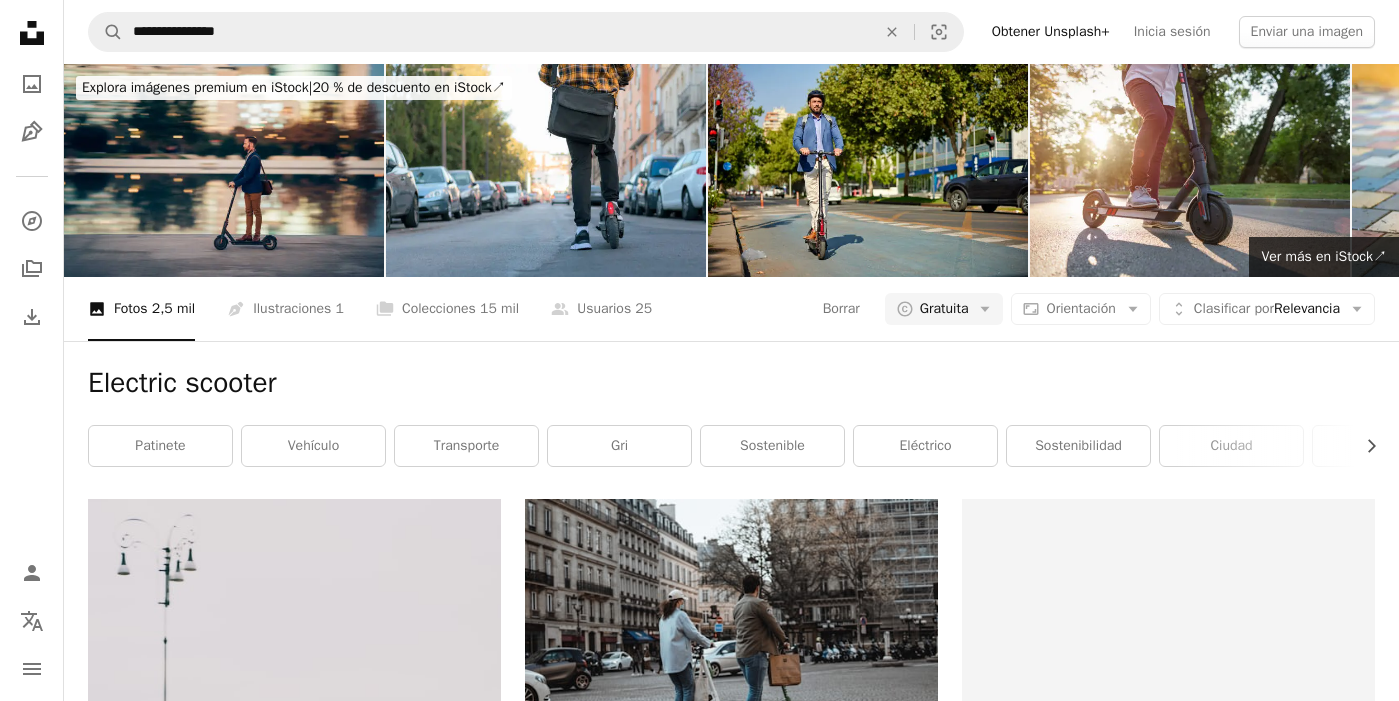 type 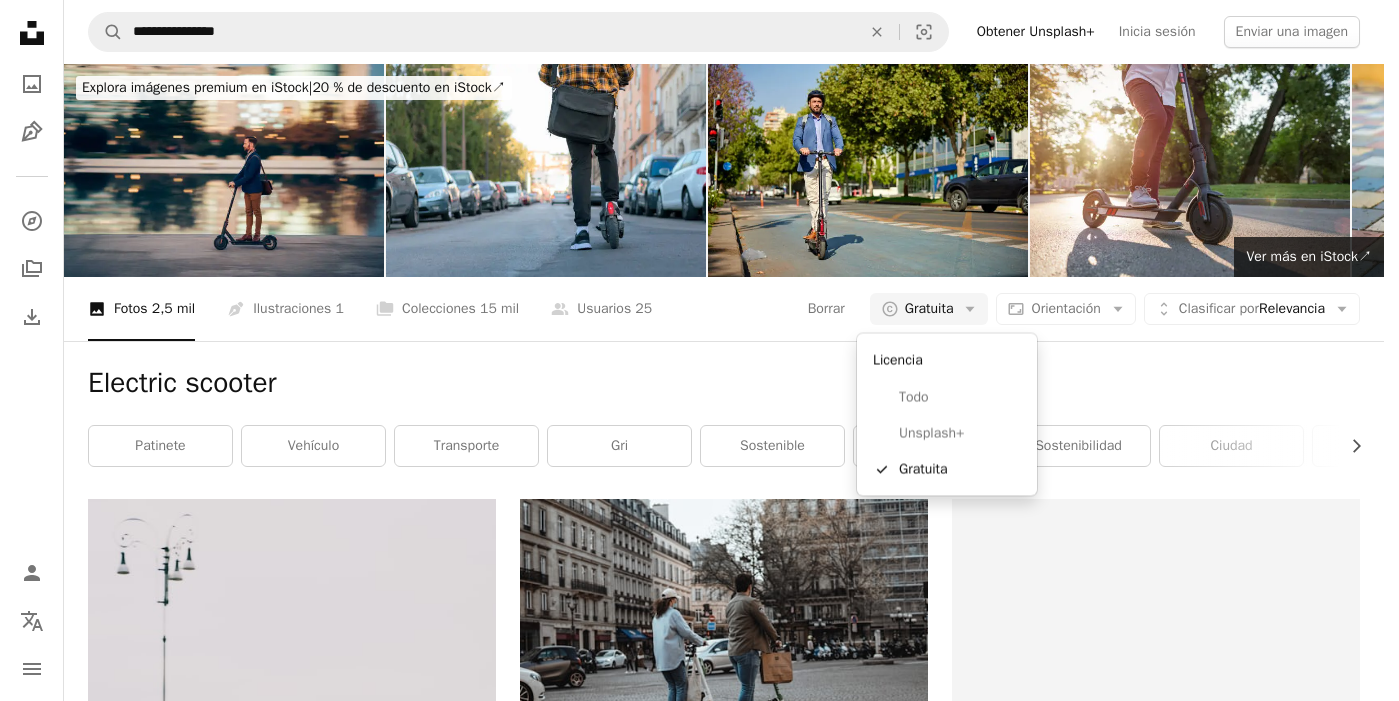 click on "**********" at bounding box center [692, 350] 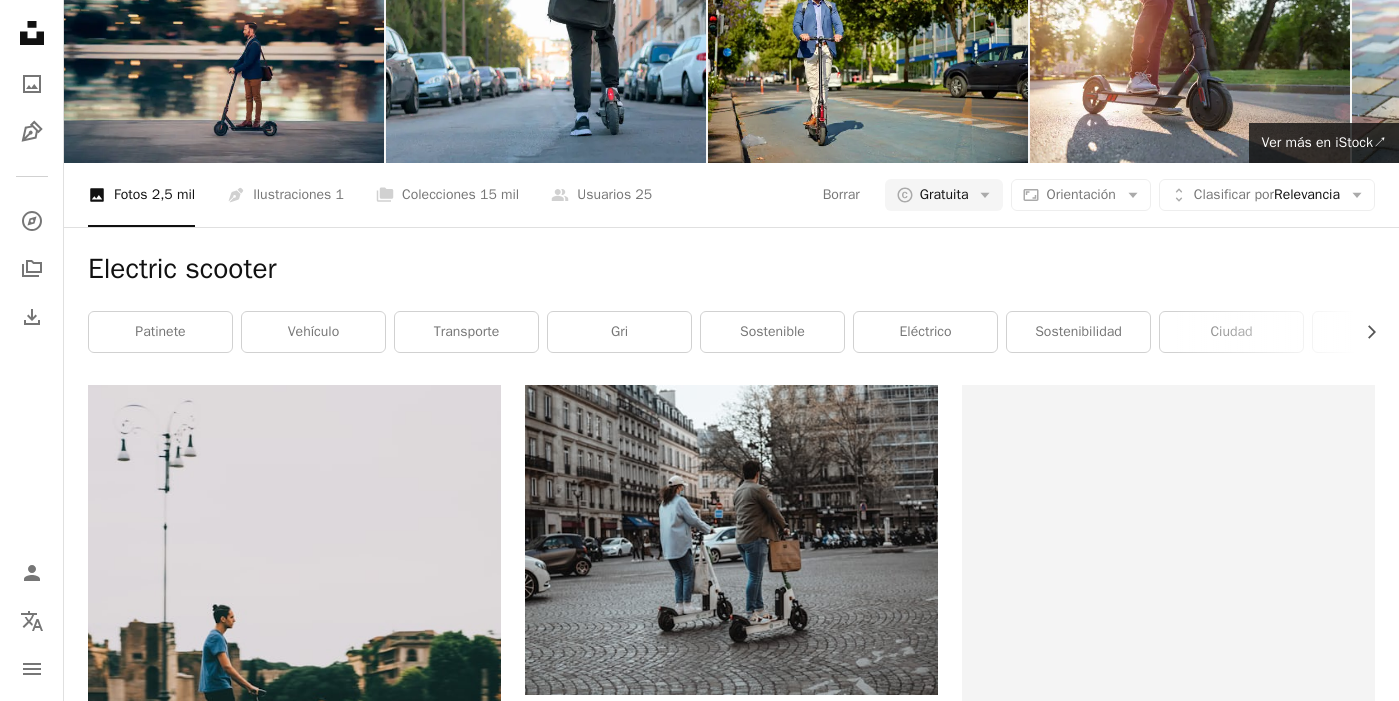 scroll, scrollTop: 195, scrollLeft: 0, axis: vertical 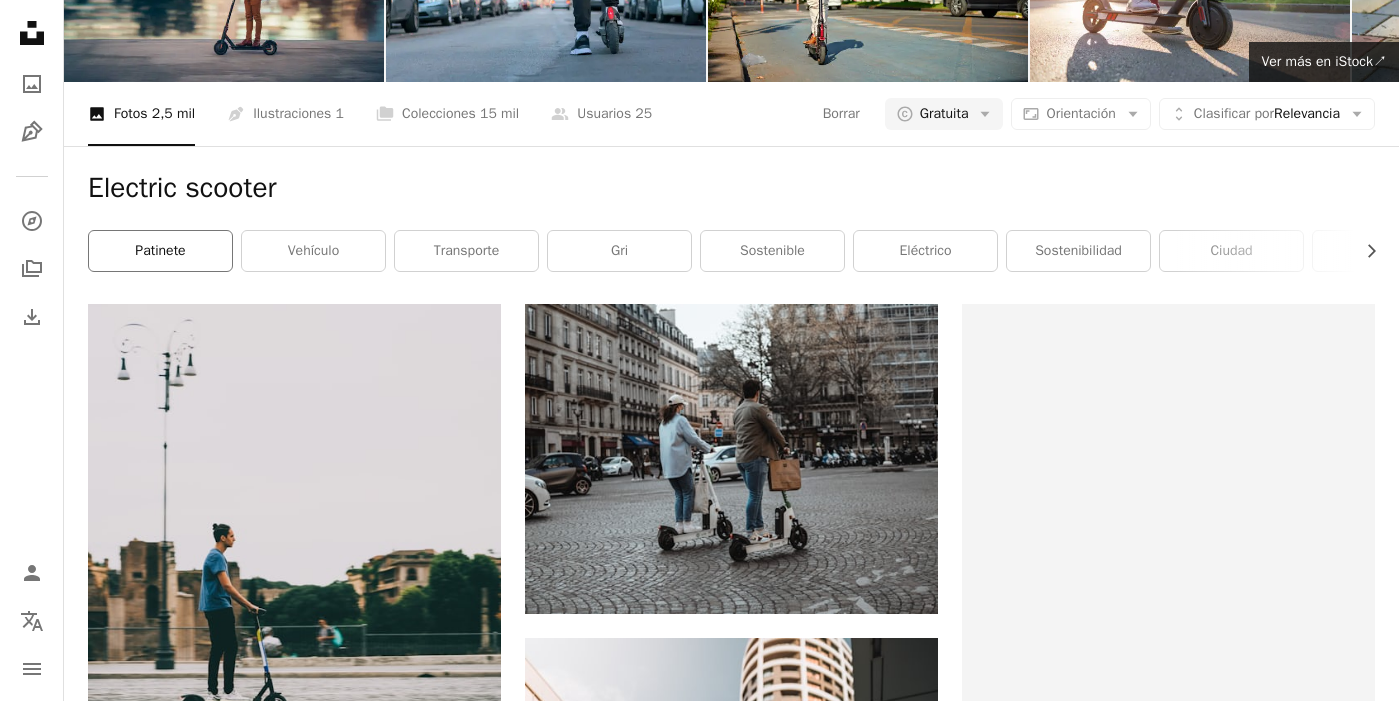 click on "patinete" at bounding box center [160, 251] 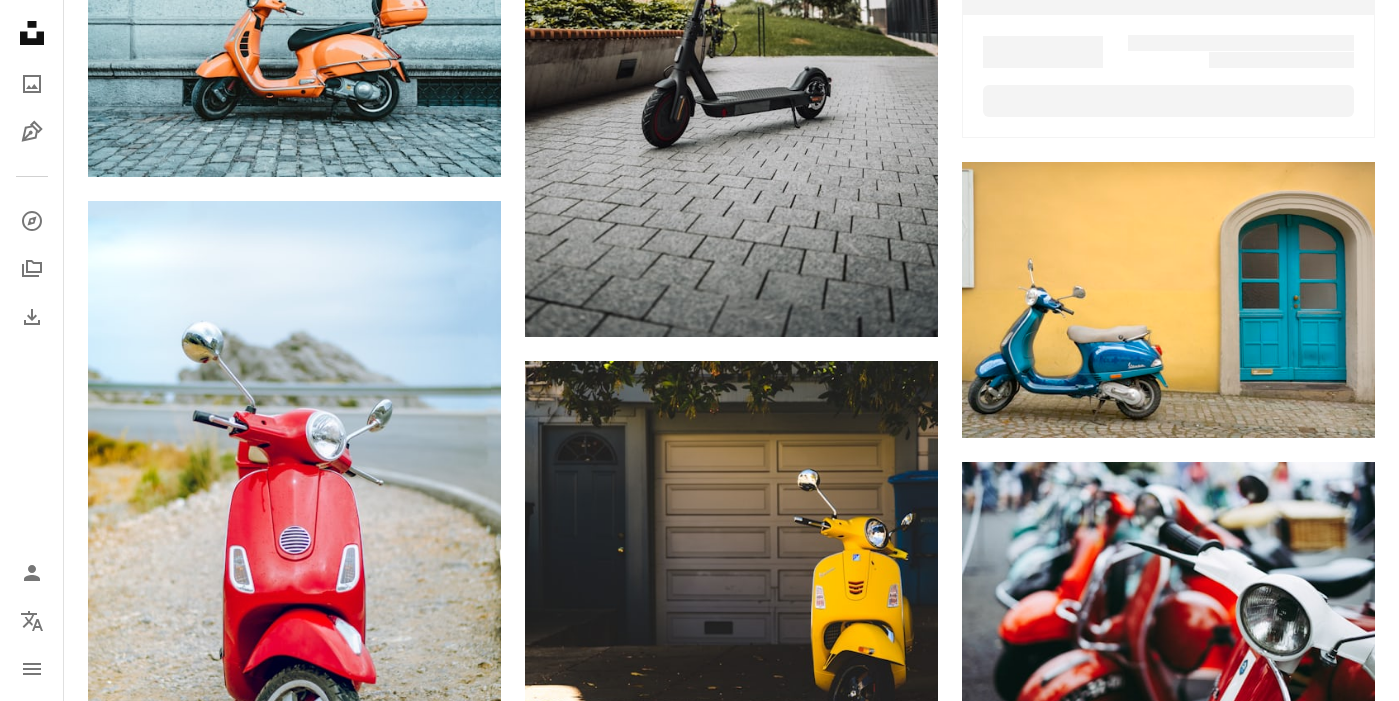 scroll, scrollTop: 1410, scrollLeft: 0, axis: vertical 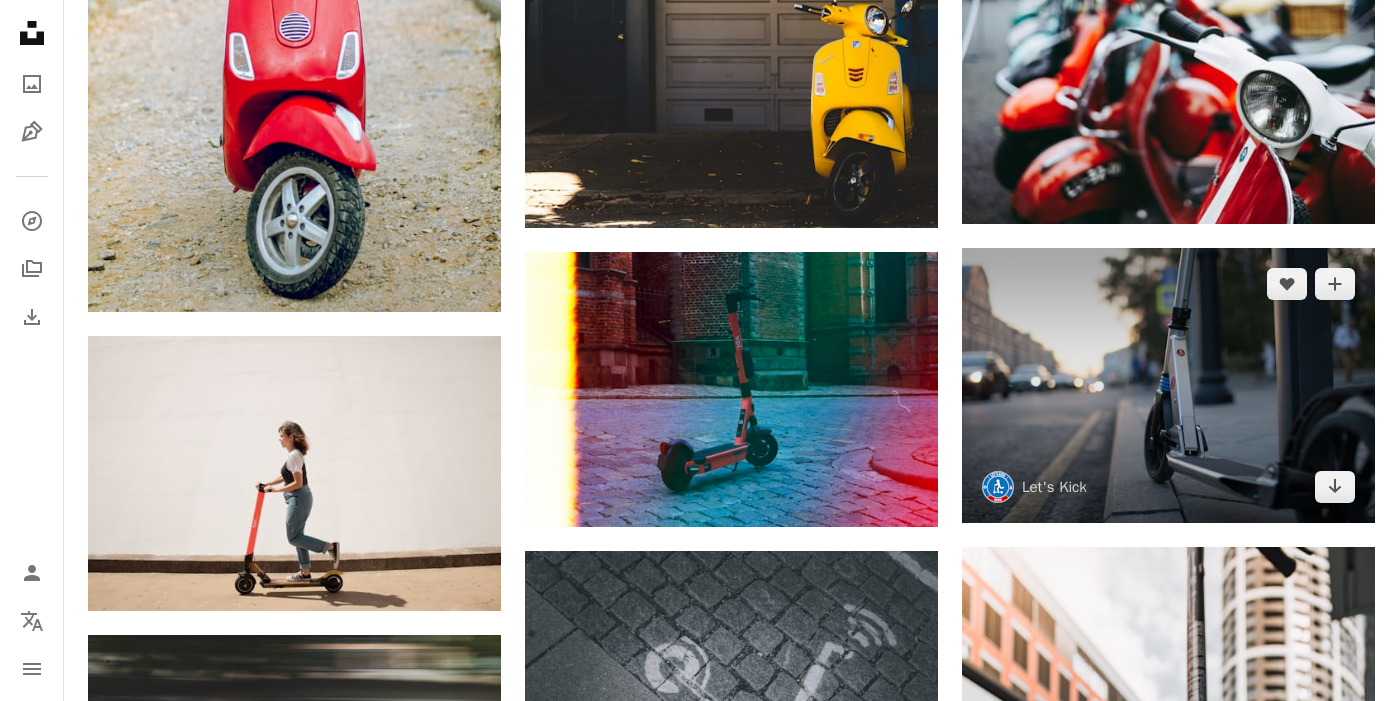 click at bounding box center [1168, 385] 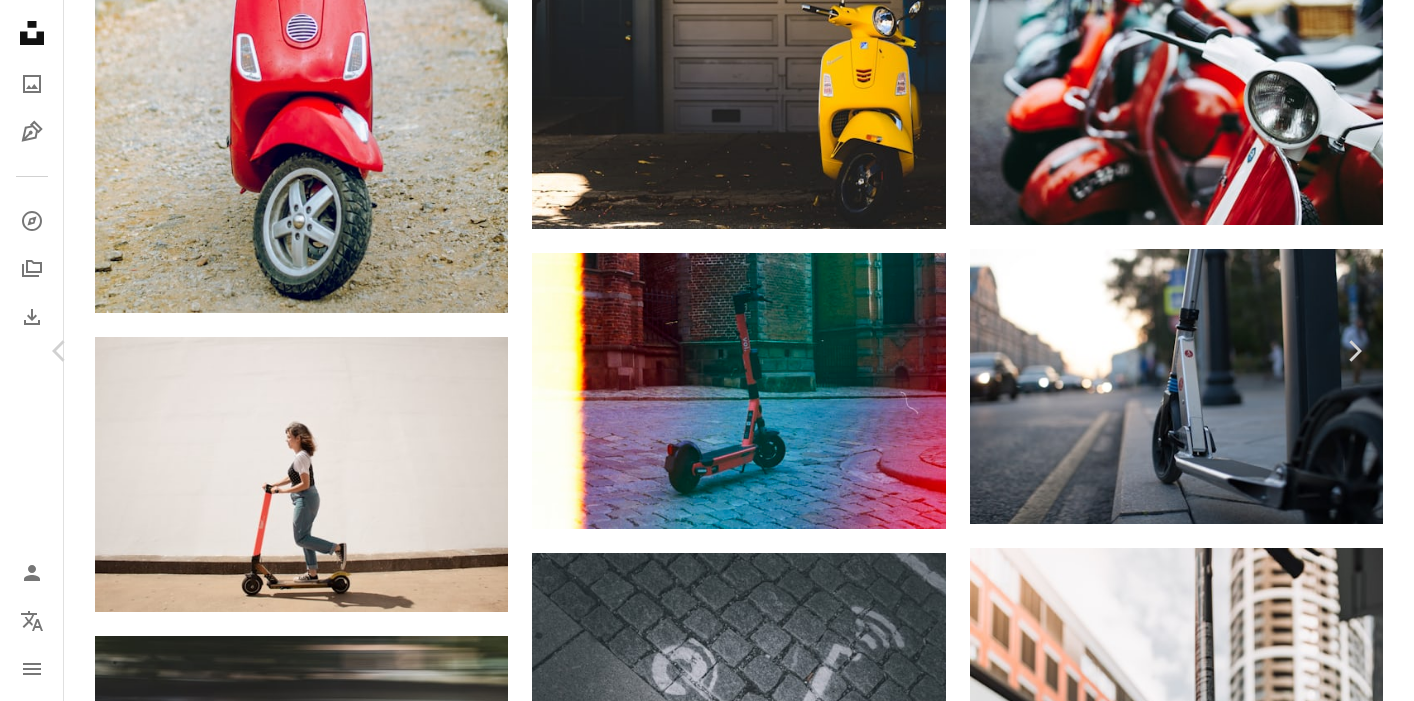 click on "[FIRST] [LAST]" at bounding box center (699, 3491) 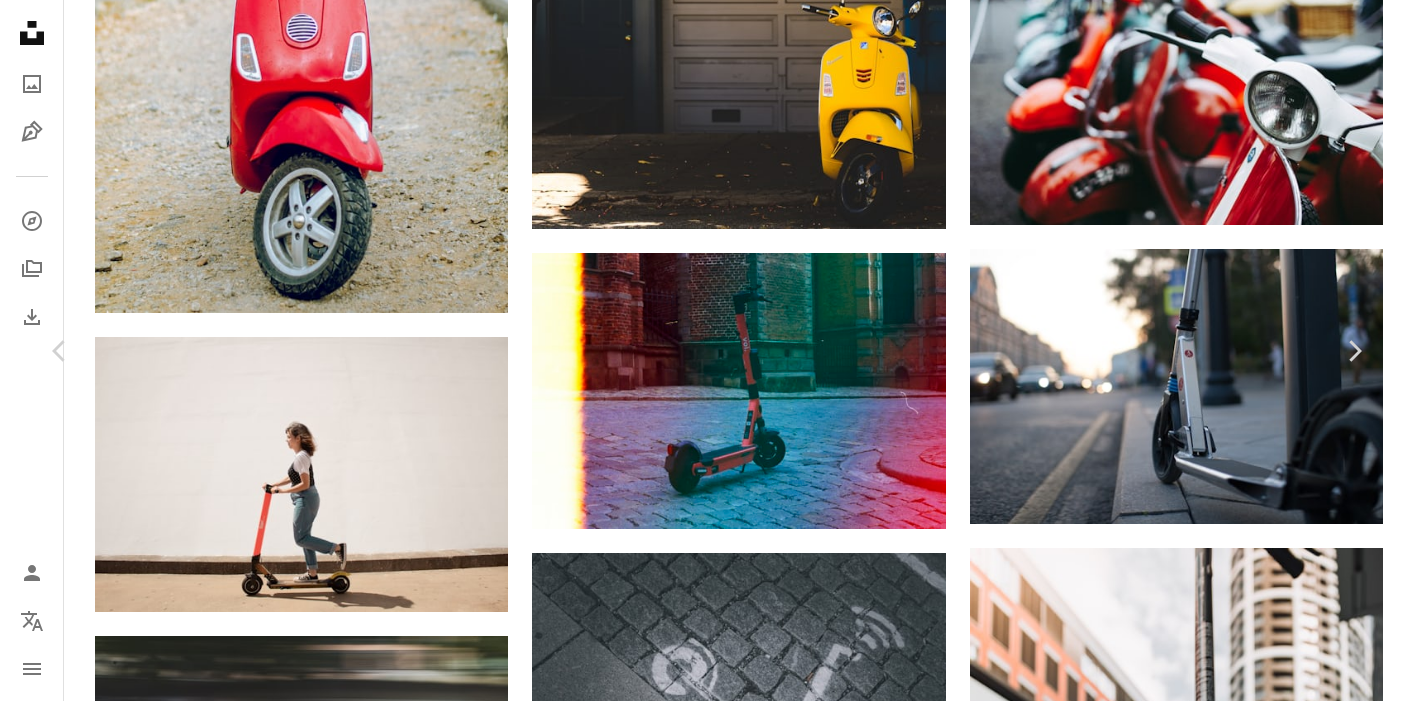 click on "[DIMENSIONS]" at bounding box center (1168, 3665) 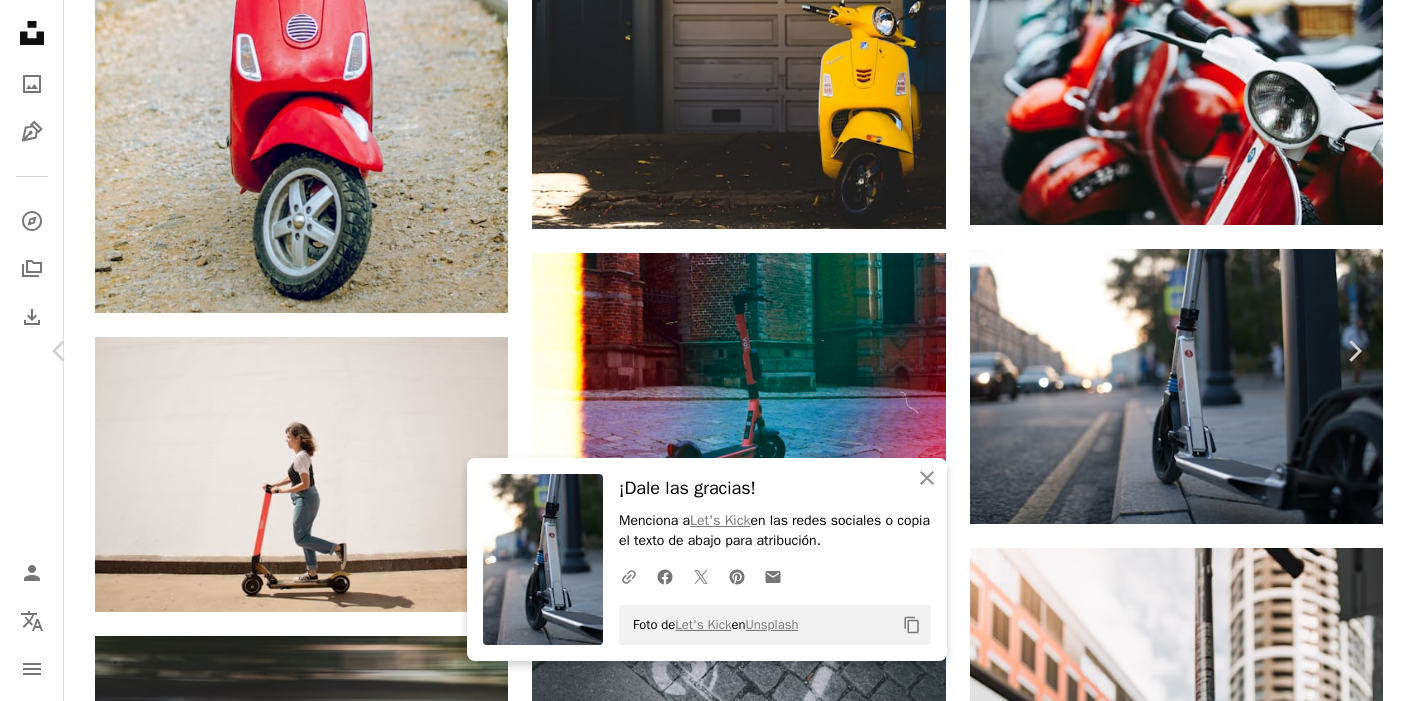 click on "Chevron down" 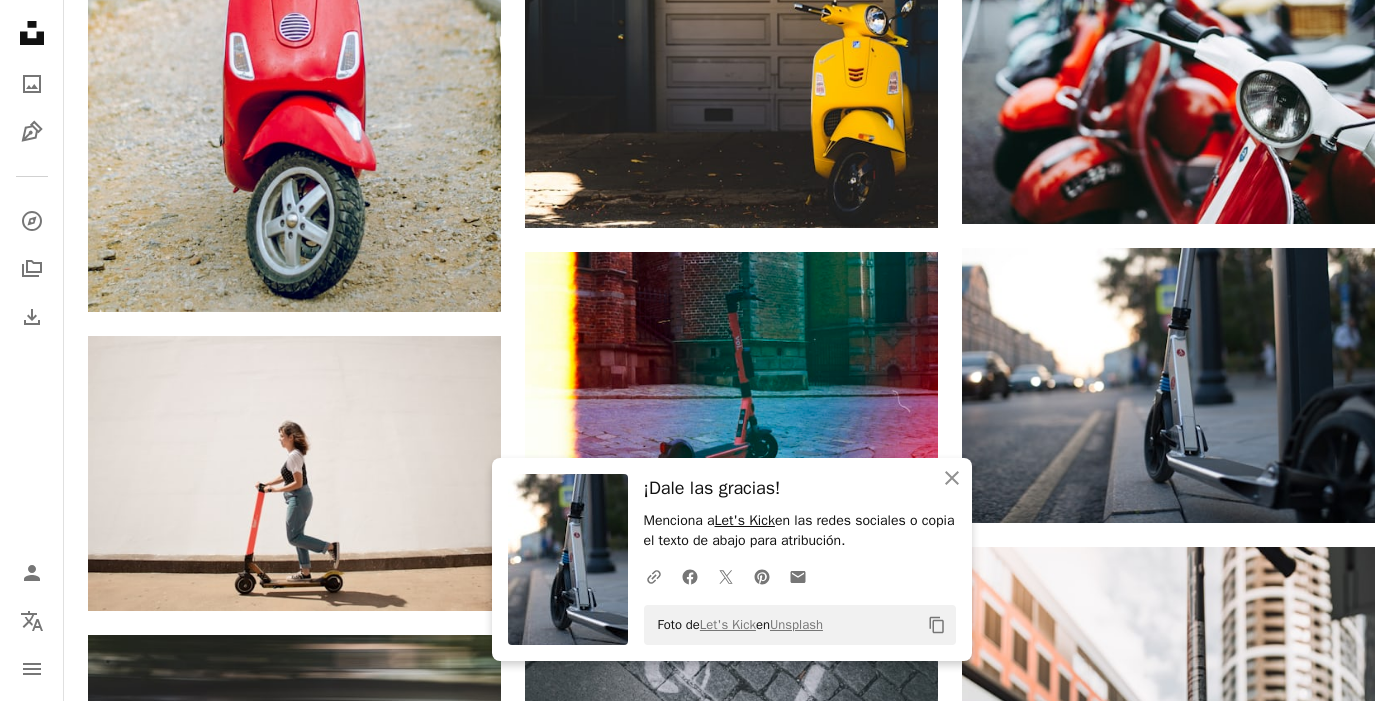 click on "Let's Kick" at bounding box center (745, 520) 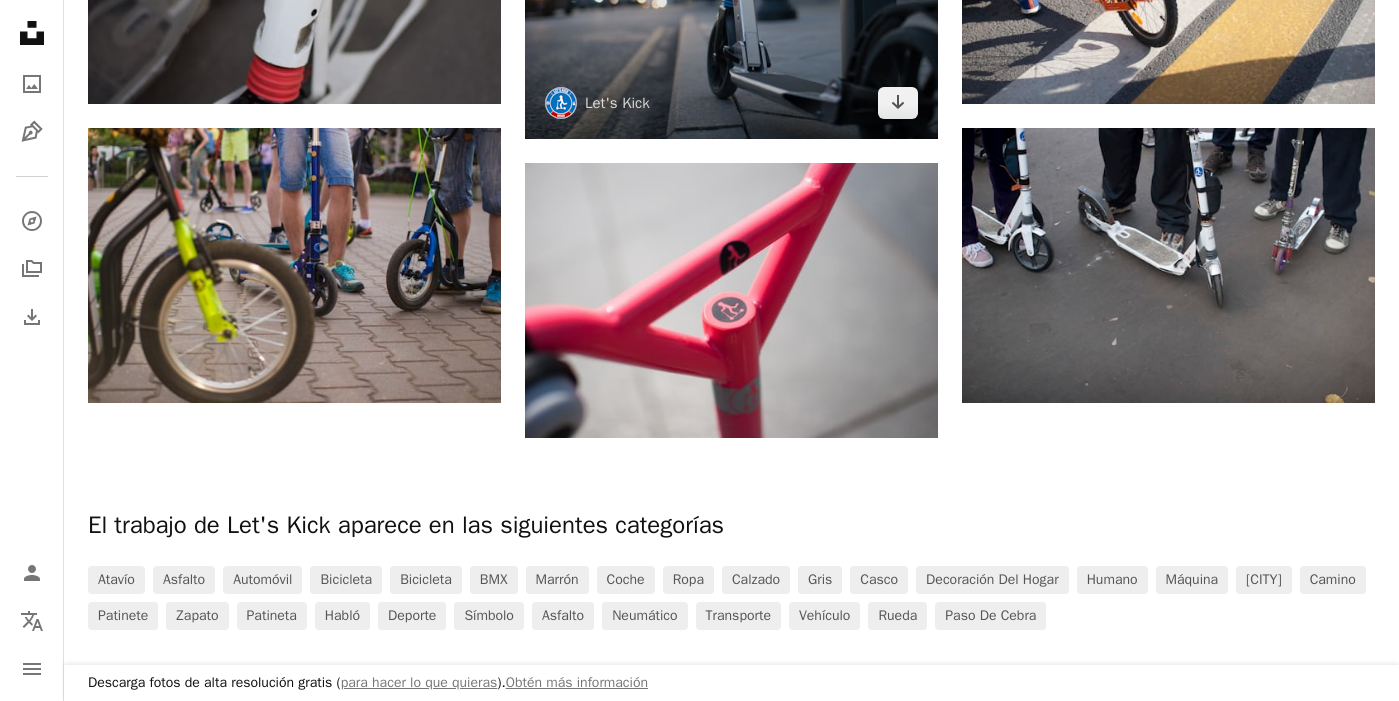 scroll, scrollTop: 1125, scrollLeft: 0, axis: vertical 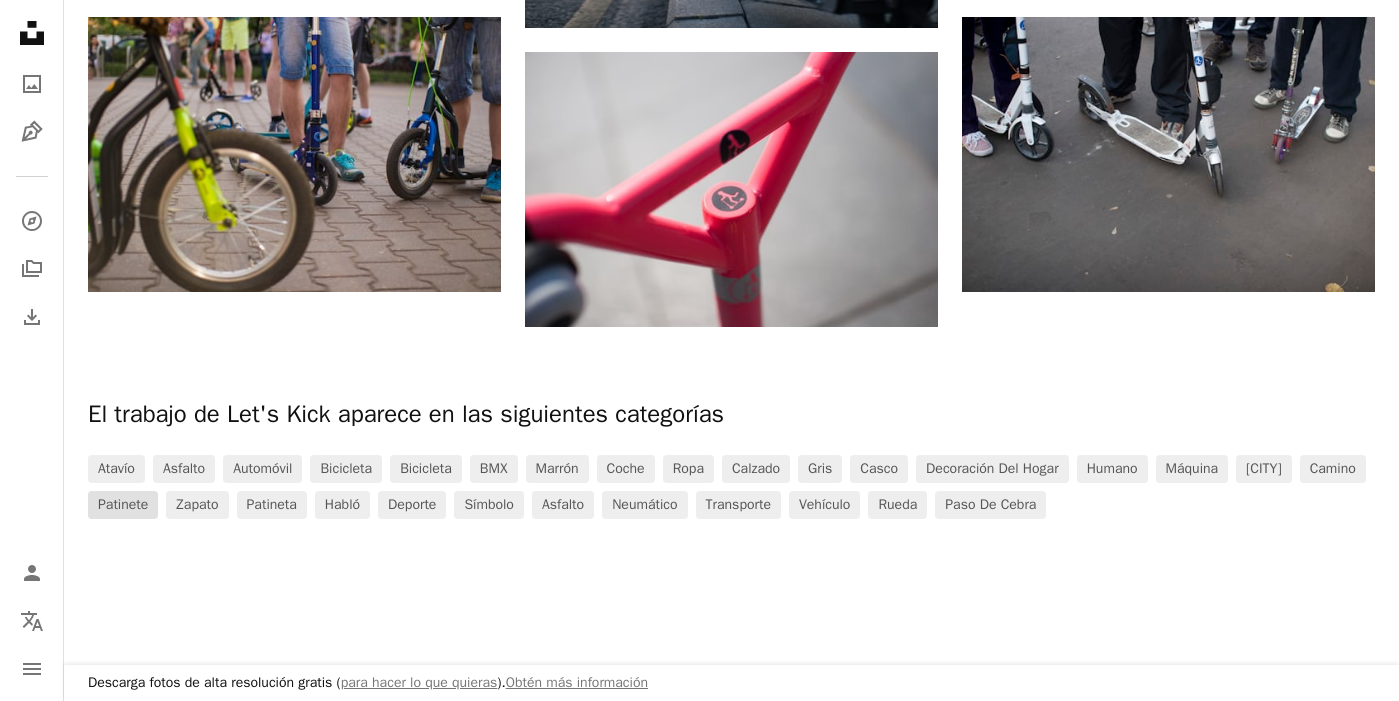 click on "patinete" at bounding box center (123, 505) 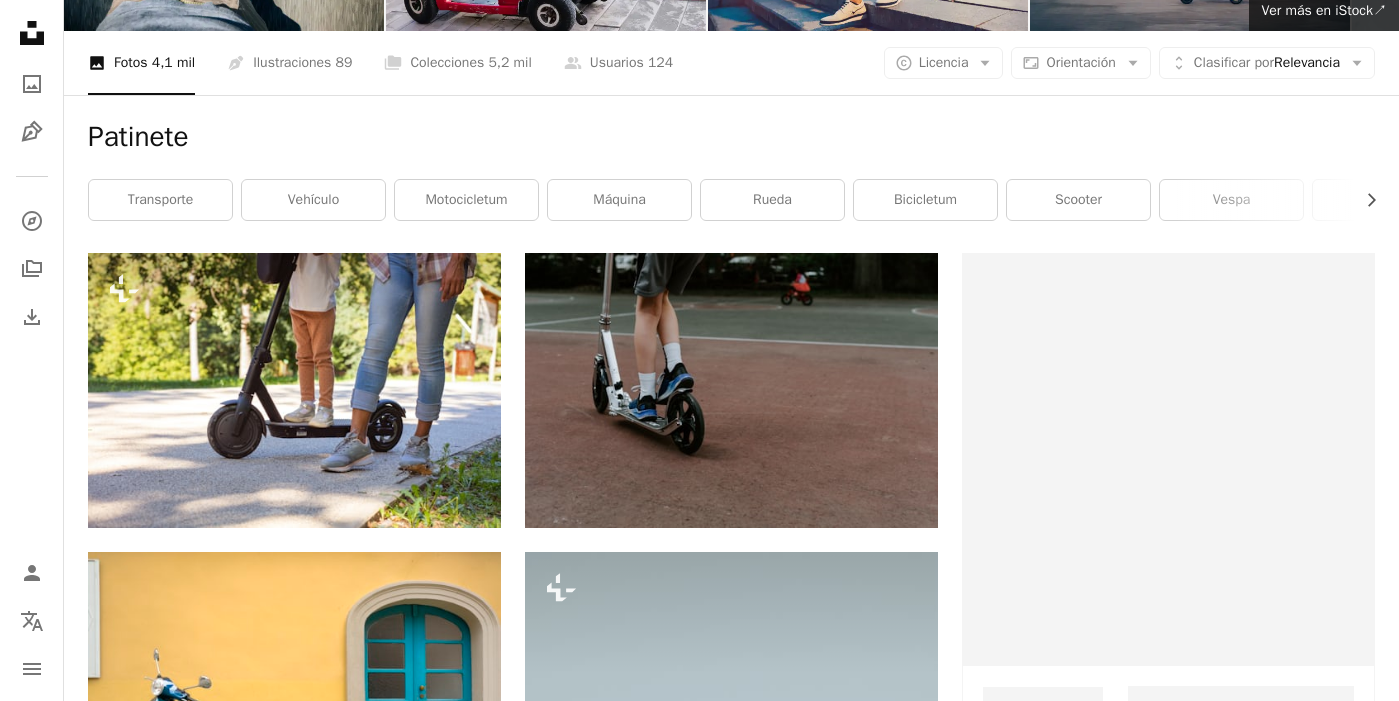 scroll, scrollTop: 0, scrollLeft: 0, axis: both 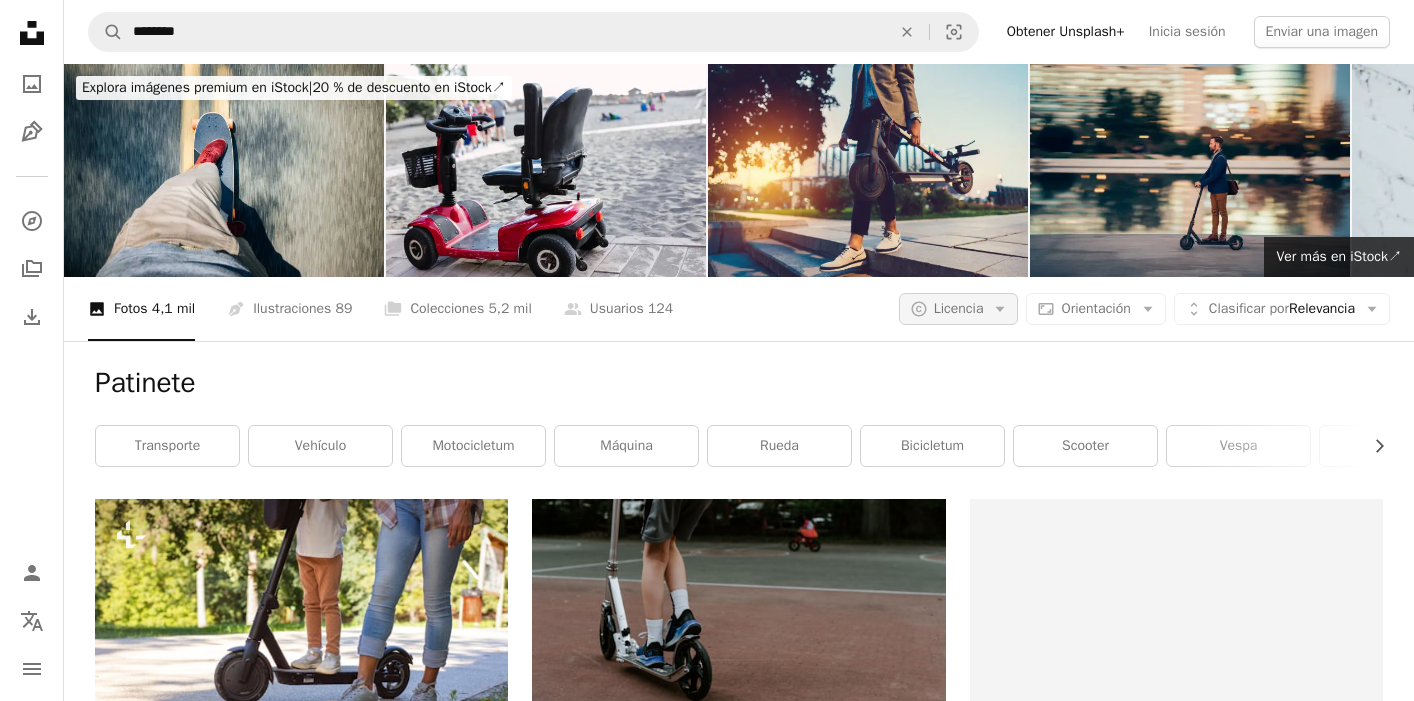 click on "Arrow down" 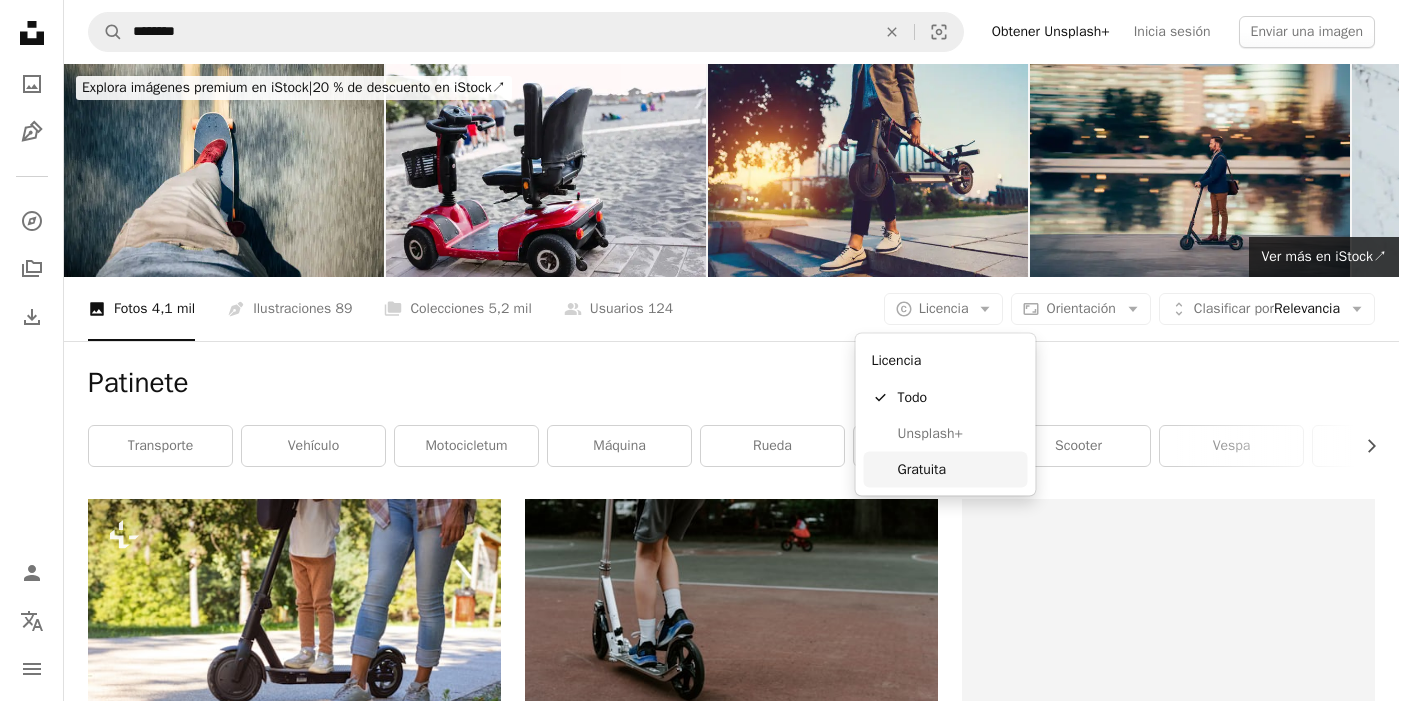 click on "Gratuita" at bounding box center (959, 469) 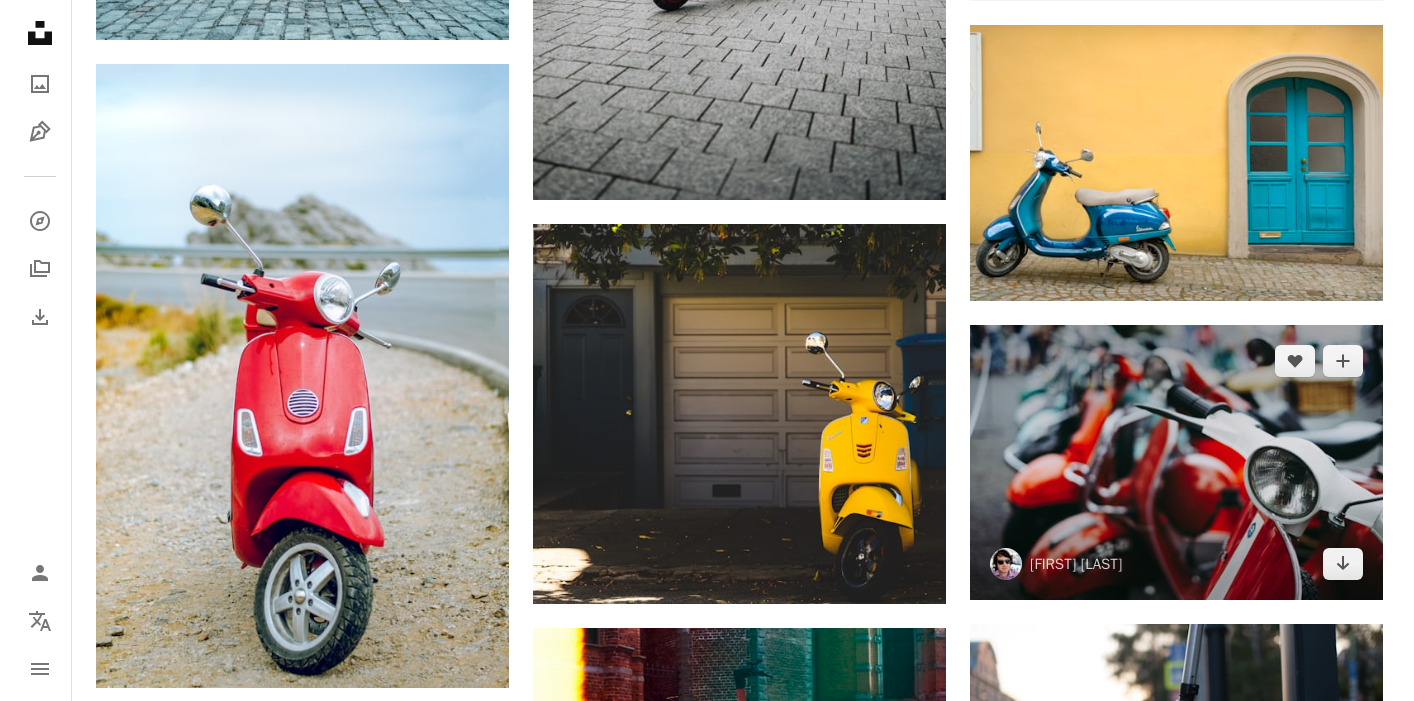 scroll, scrollTop: 1448, scrollLeft: 0, axis: vertical 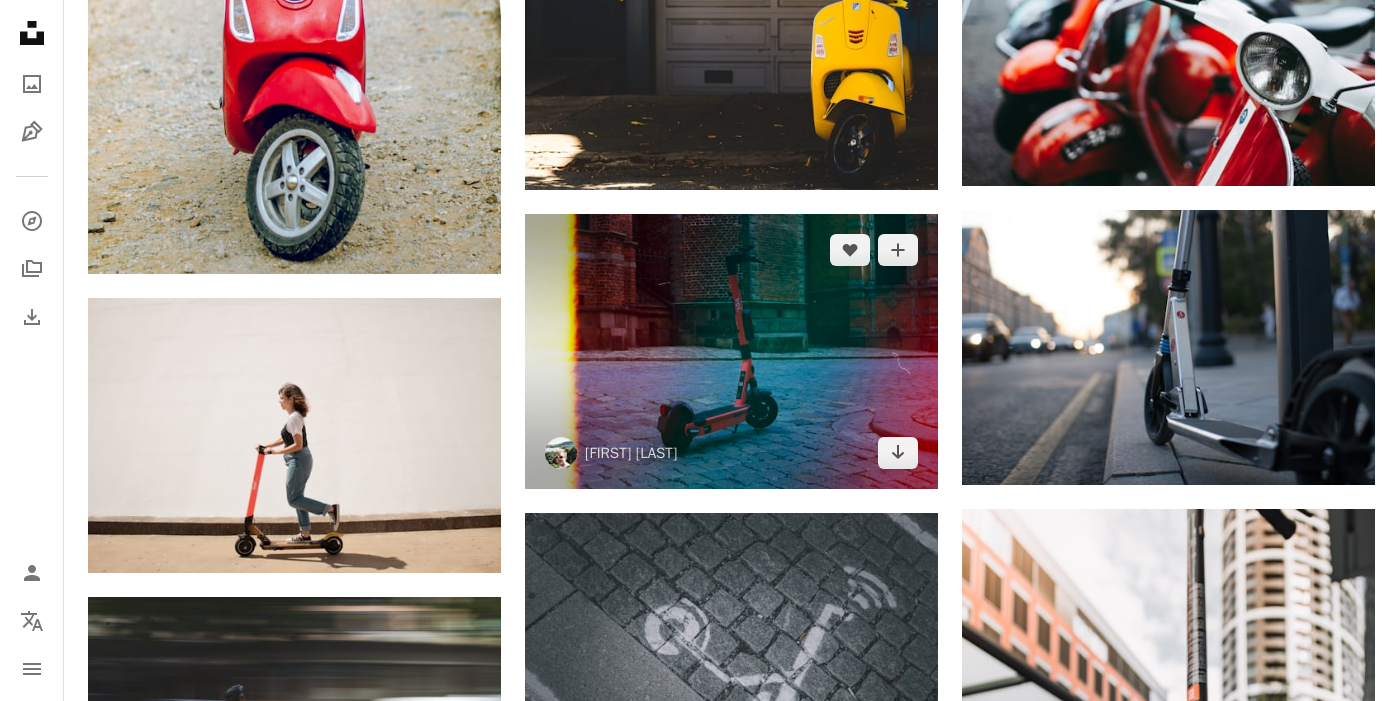 click at bounding box center [731, 351] 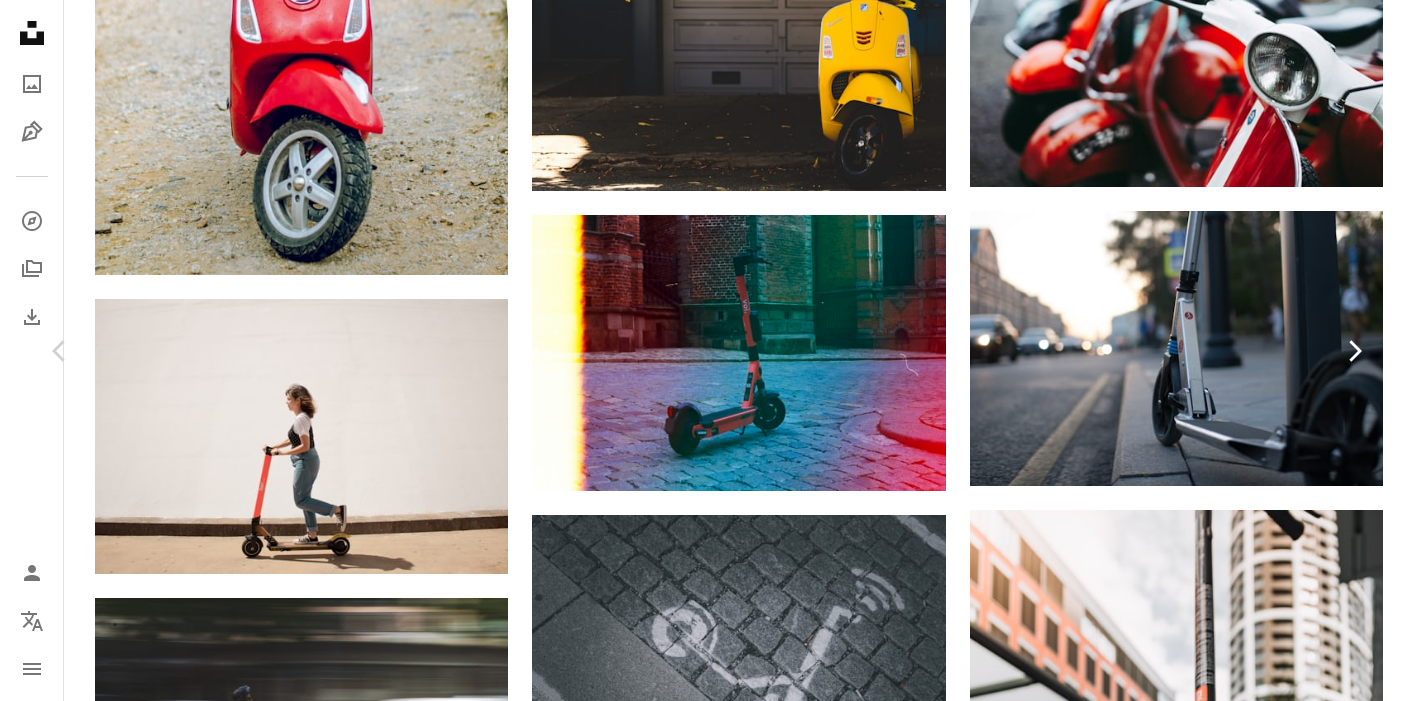 click on "Chevron right" at bounding box center (1354, 351) 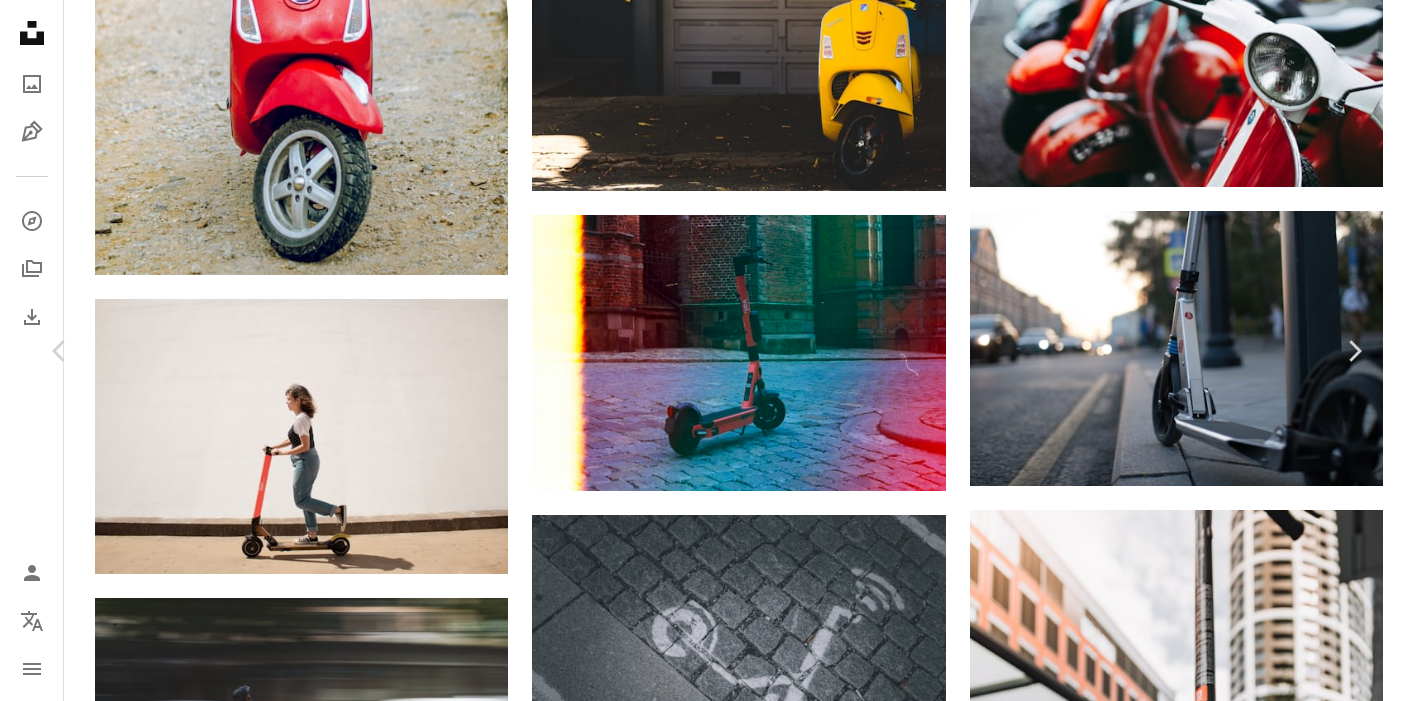 click on "A X shape Unsplash utiliza cookies y tecnologías similares para proteger nuestro sitio, proporcionar funciones útiles a los usuarios de licencias gratuitas y de pago, y garantizar un rendimiento óptimo. Al hacer clic en “Aceptar todas las cookies” o cerrar este aviso, das tu consentimiento para el uso de todas las cookies. Al hacer clic en “Aceptar solo las esenciales”, solo aceptas el uso de cookies que son estrictamente necesarias para que el sitio funcione. Consulta nuestra  Política de cookies  para obtener más información. Administrar cookies Aceptar solo las esenciales Aceptar todas las cookies Unsplash logo Página de inicio de Unsplash A photo Pen Tool A compass A stack of folders Download Person Localization icon navigation menu A magnifying glass ******** An X shape Visual search Obtener Unsplash+ Inicia sesión Enviar una imagen Explora imágenes premium en iStock  |  20 % de descuento en iStock  ↗ Explora imágenes premium en iStock 20 % de descuento en iStock  ↗ Ver más  ↗" at bounding box center (707, 979) 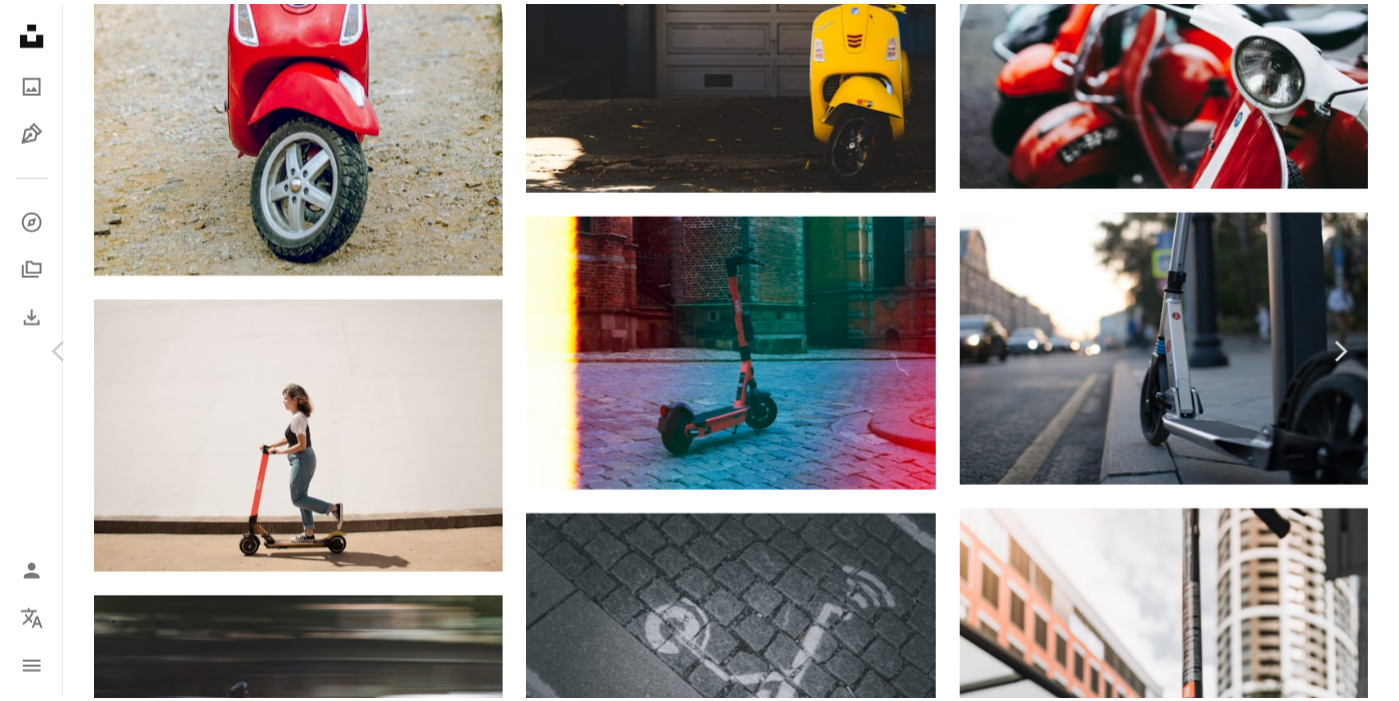 scroll, scrollTop: 0, scrollLeft: 0, axis: both 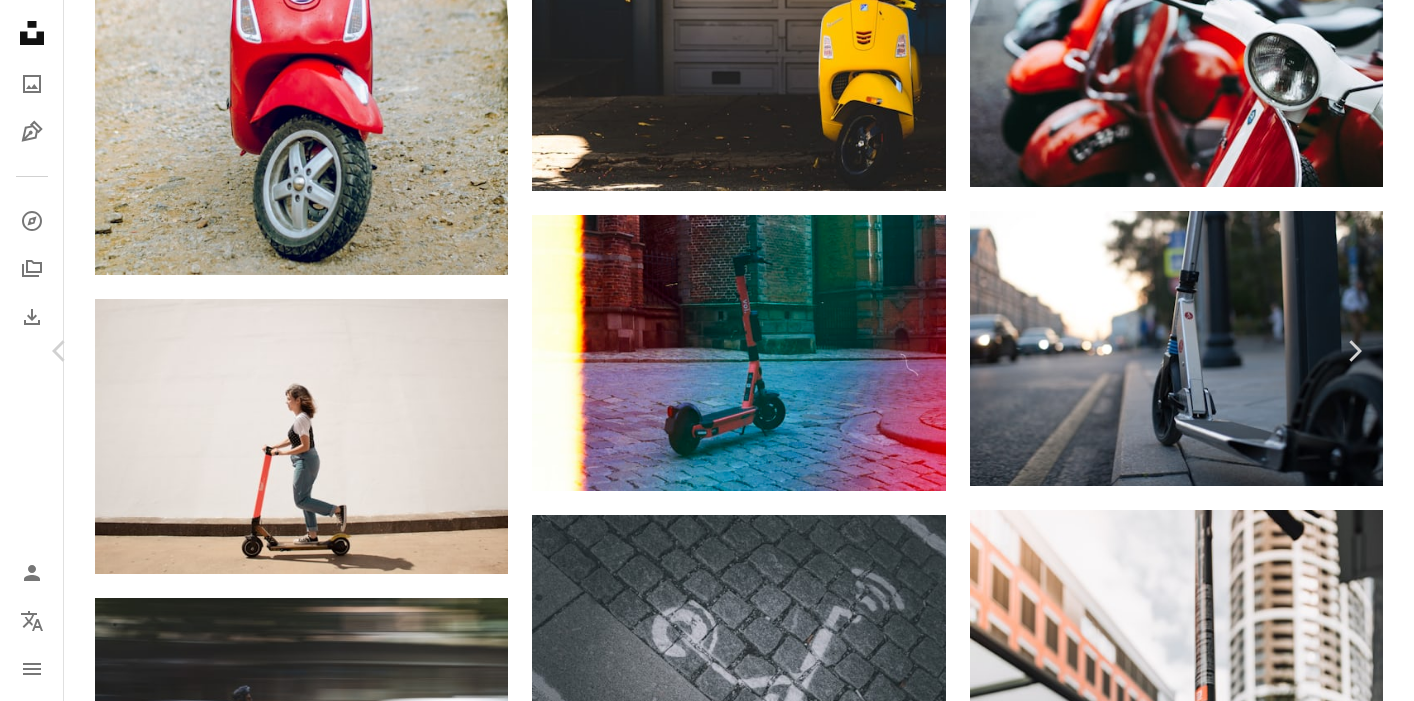 click on "[FIRST] [LAST] [FIRST] [LAST] A heart A plus sign Descargar gratis Chevron down" at bounding box center [699, 3453] 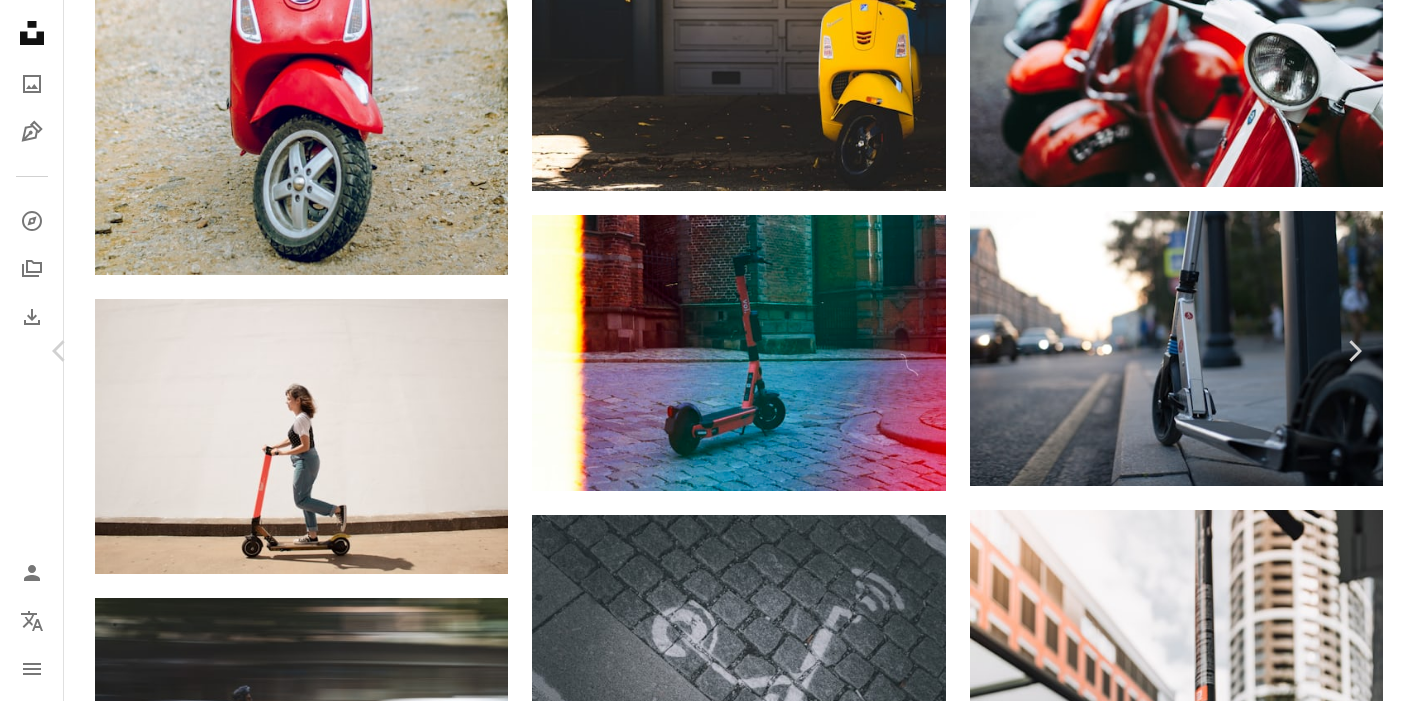 click on "A plus sign" 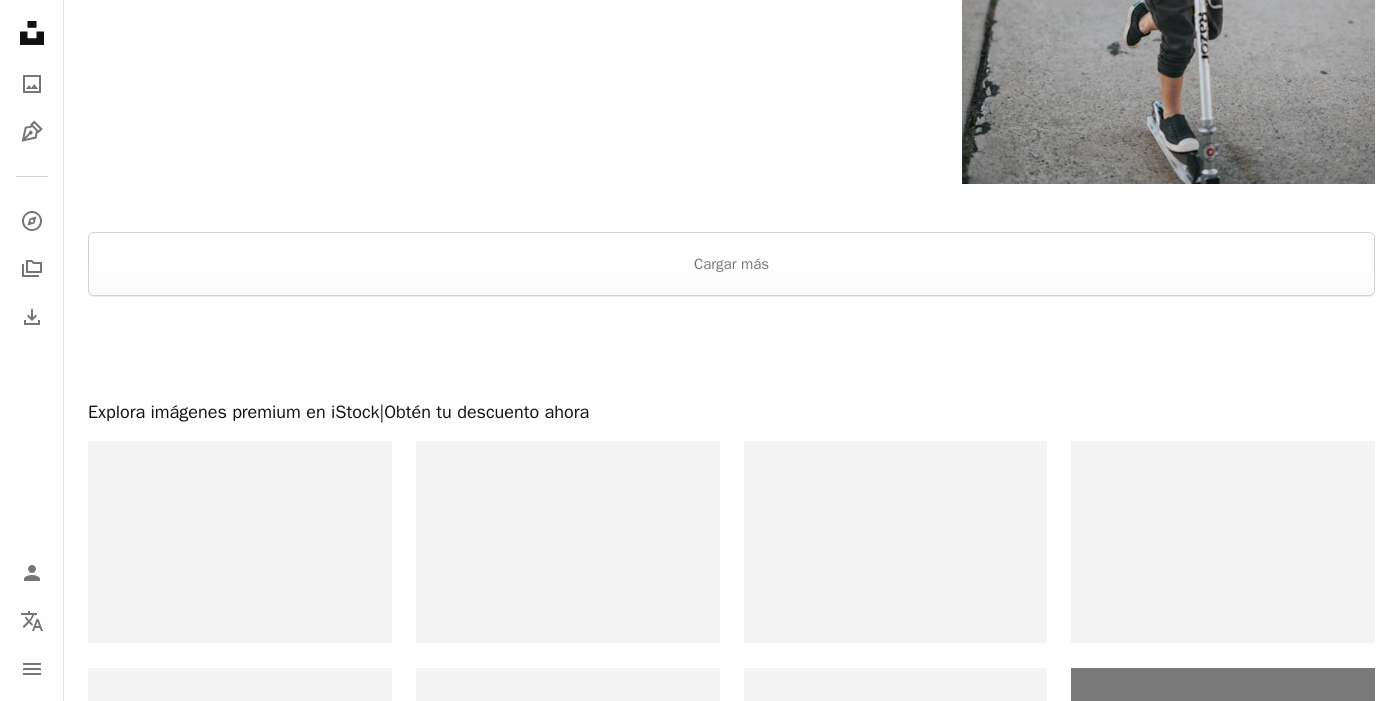 scroll, scrollTop: 3769, scrollLeft: 0, axis: vertical 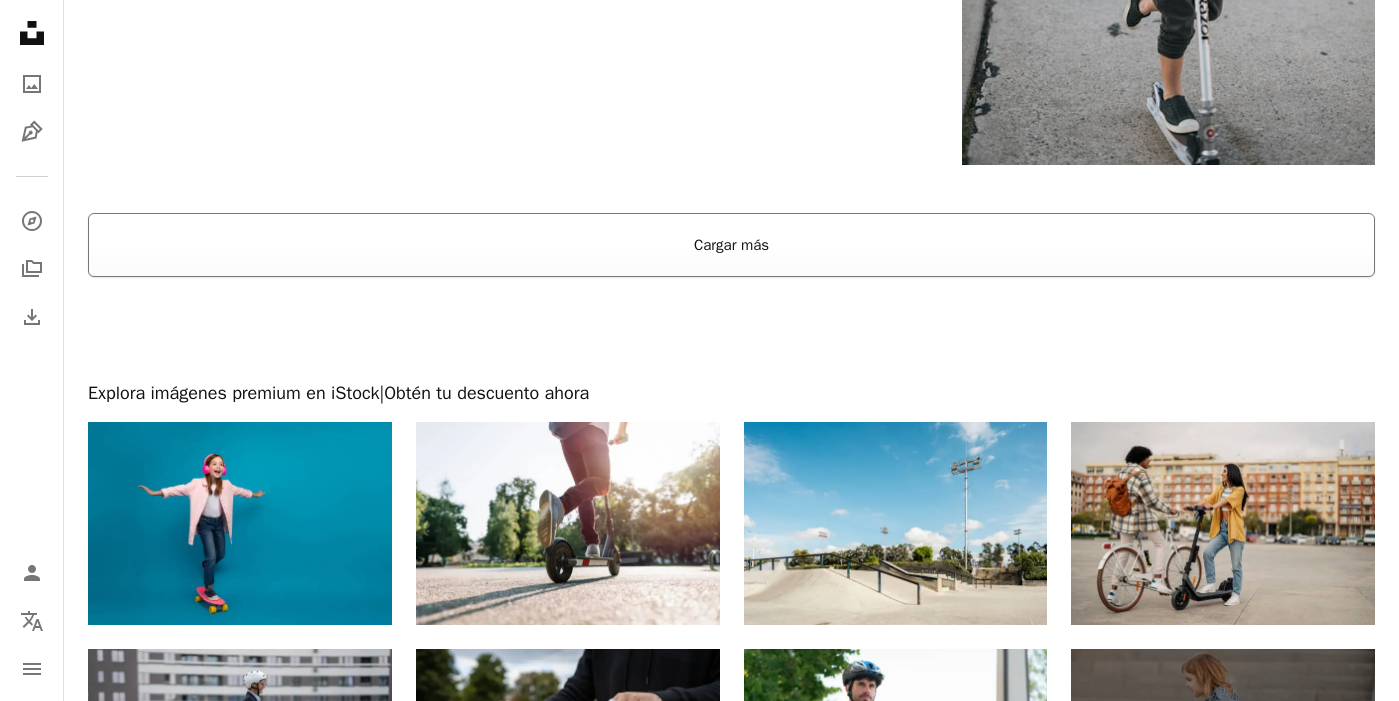 click on "Cargar más" at bounding box center [731, 245] 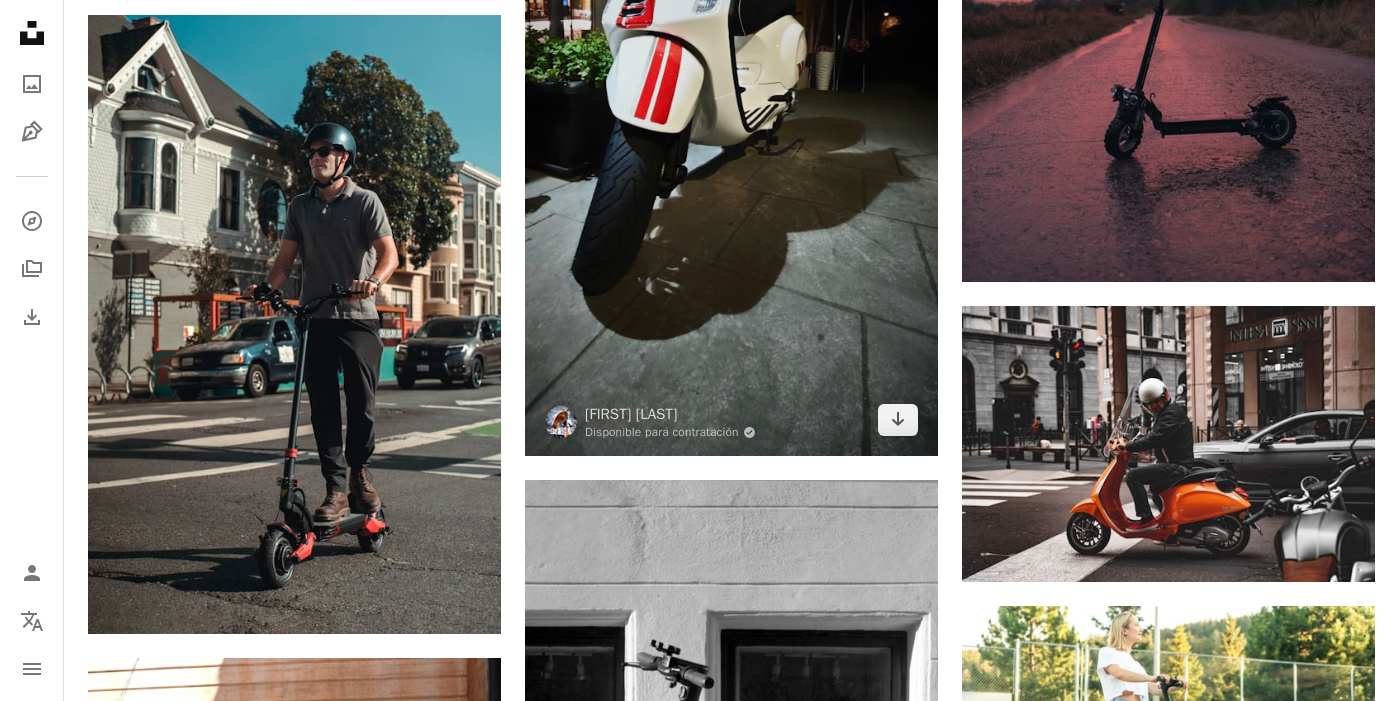 scroll, scrollTop: 11926, scrollLeft: 0, axis: vertical 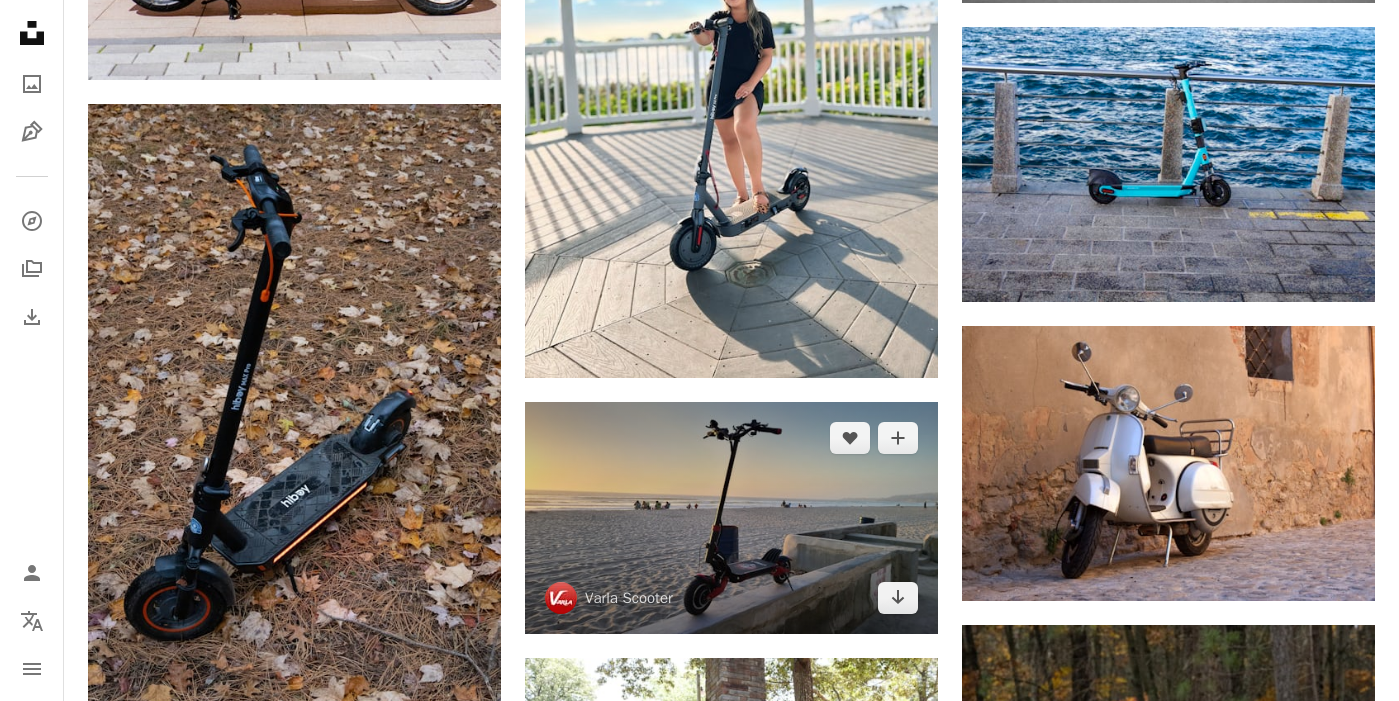 click at bounding box center (731, 518) 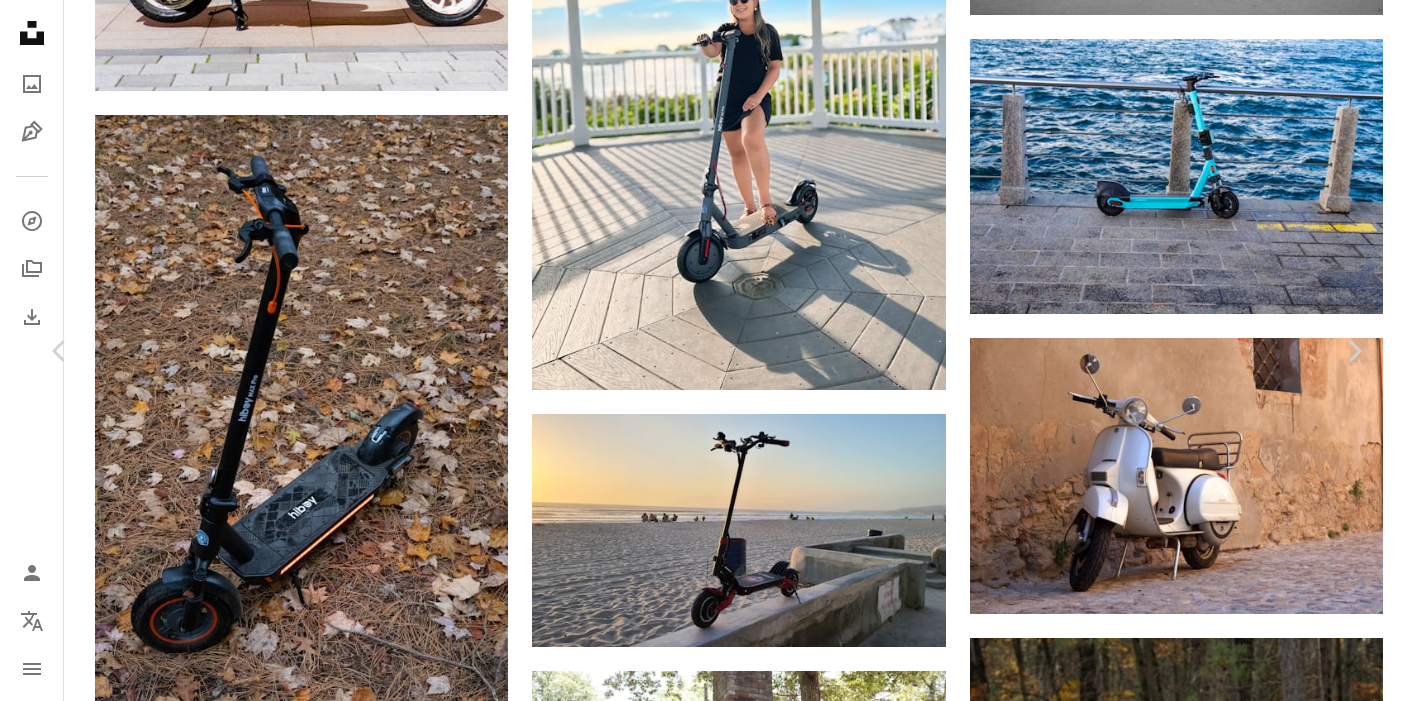 click on "An X shape" at bounding box center [20, 20] 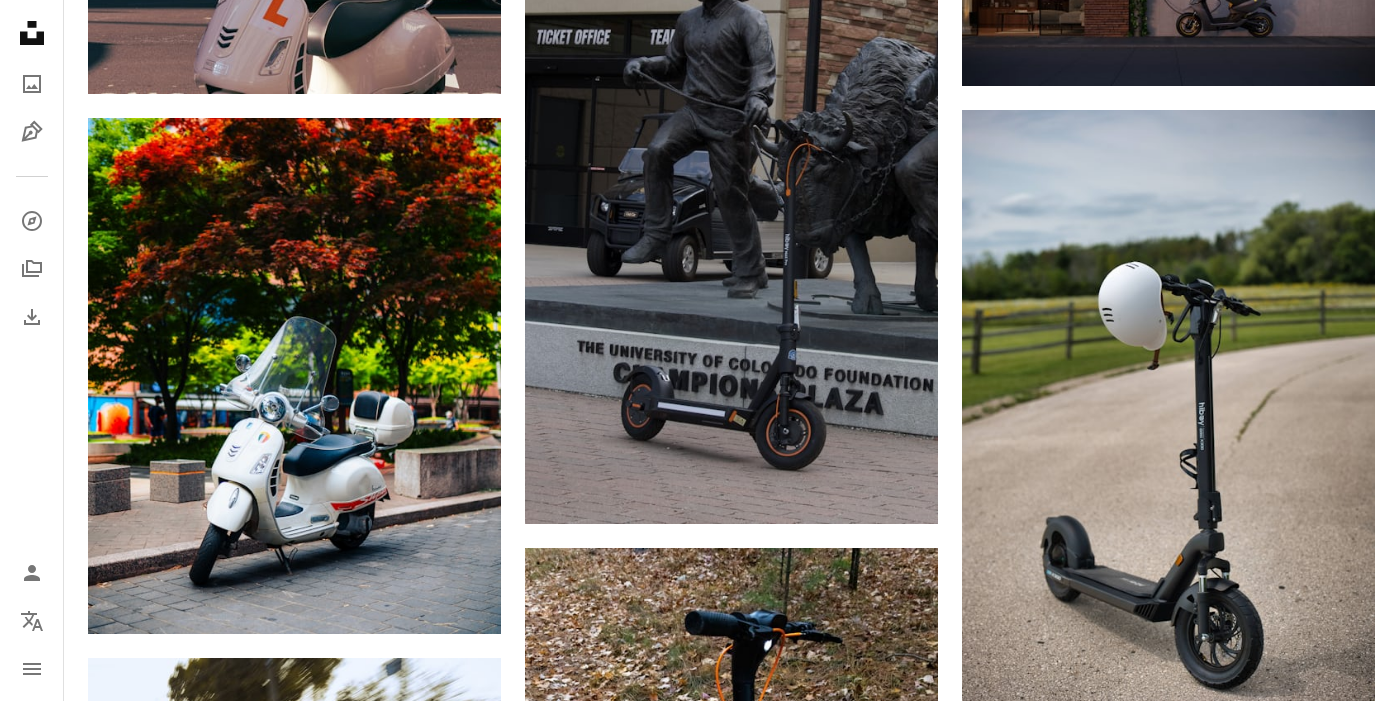 scroll, scrollTop: 21754, scrollLeft: 0, axis: vertical 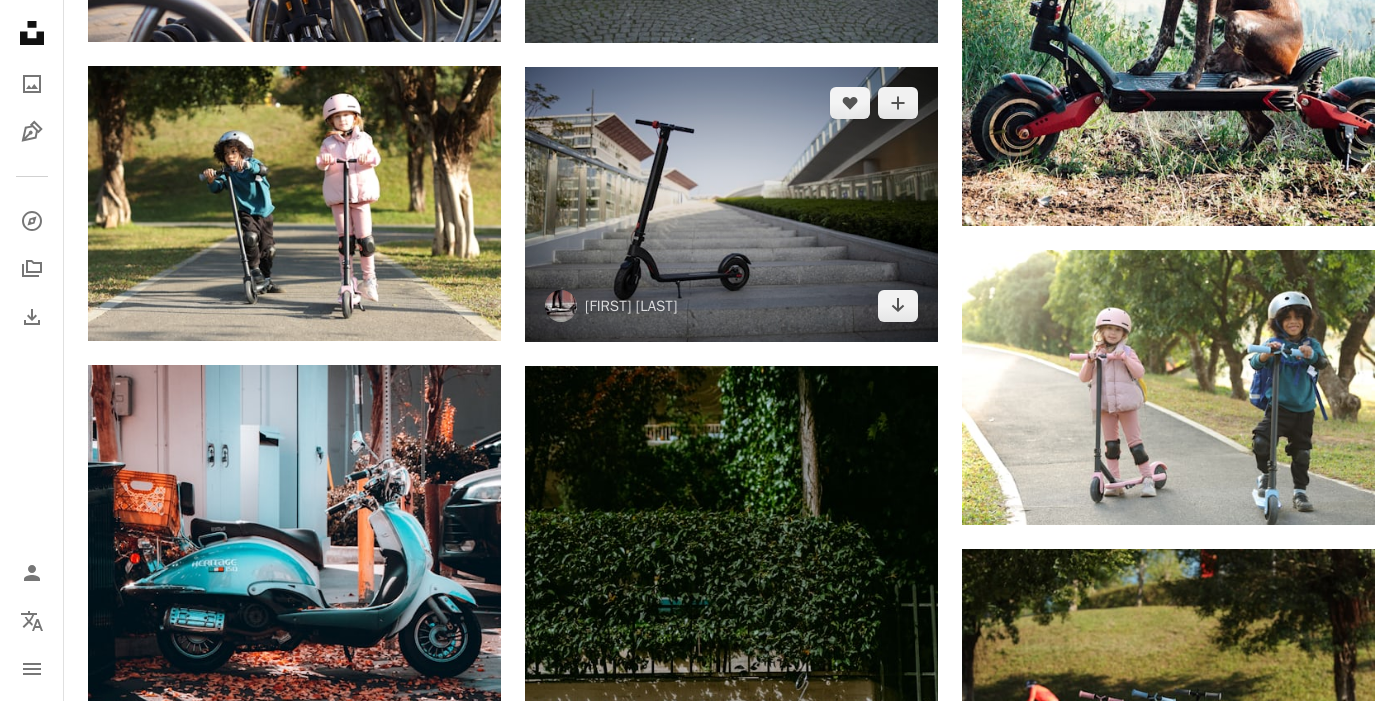 click at bounding box center (731, 204) 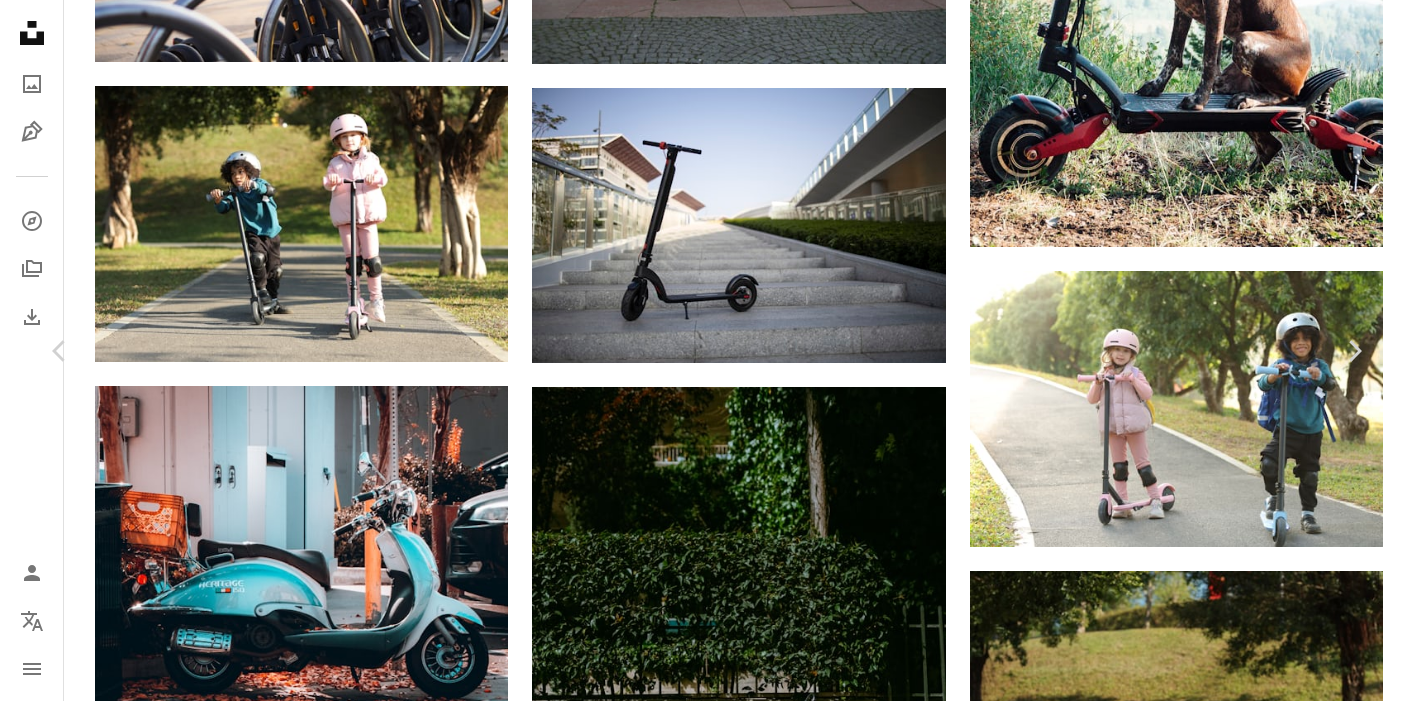 click on "An X shape" at bounding box center (20, 20) 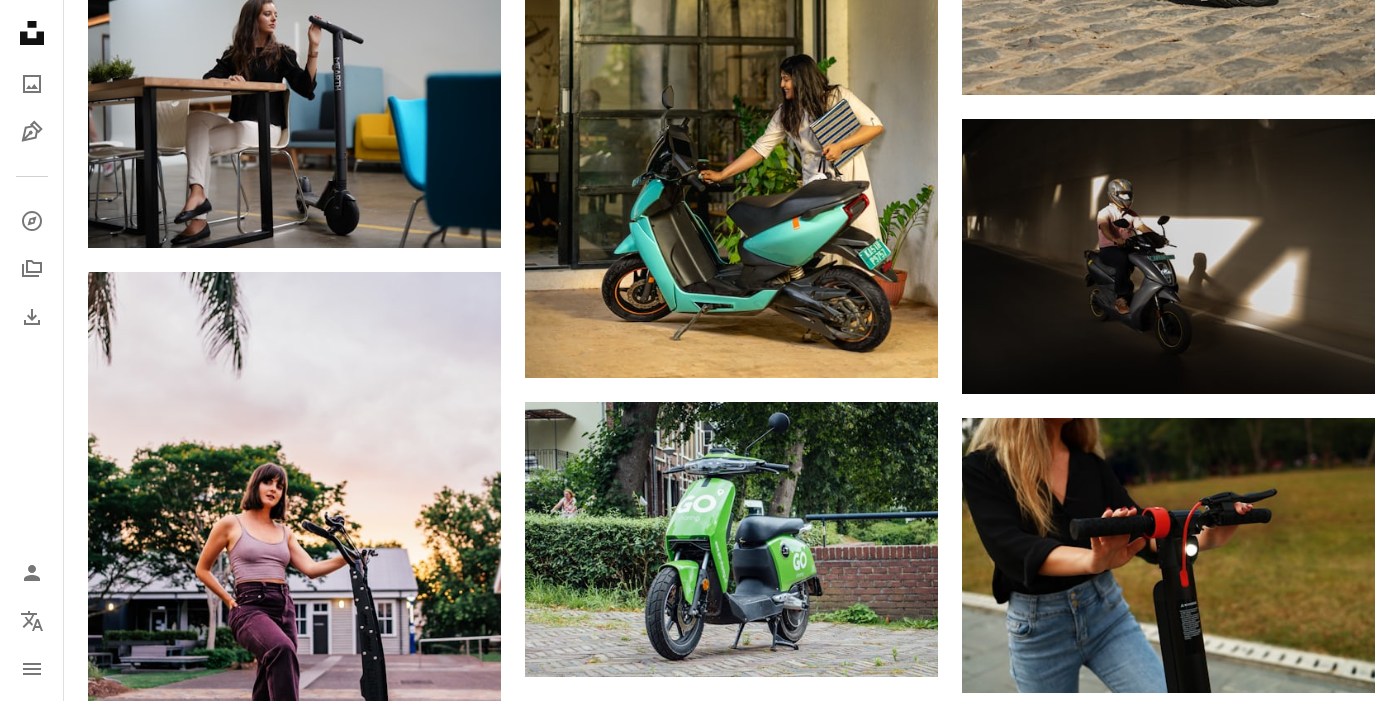 scroll, scrollTop: 32803, scrollLeft: 0, axis: vertical 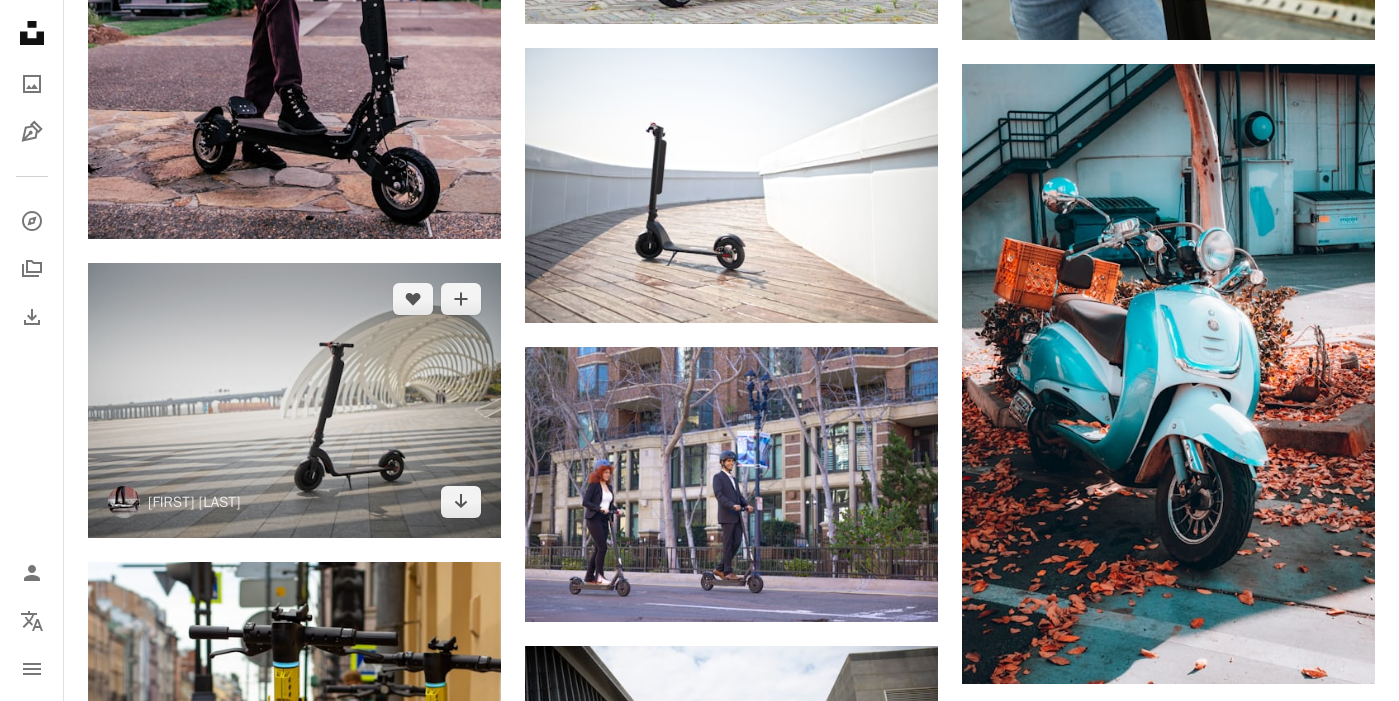 click at bounding box center (294, 400) 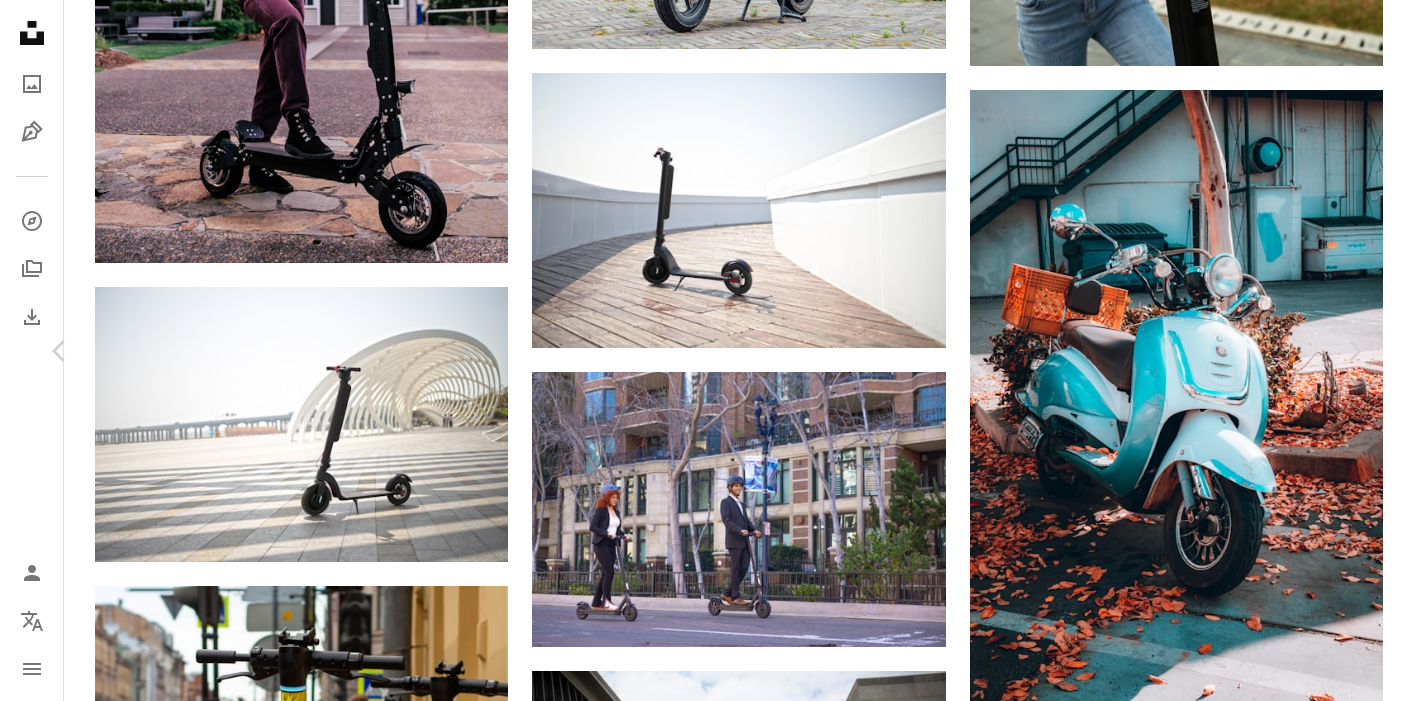 click on "Chevron down" 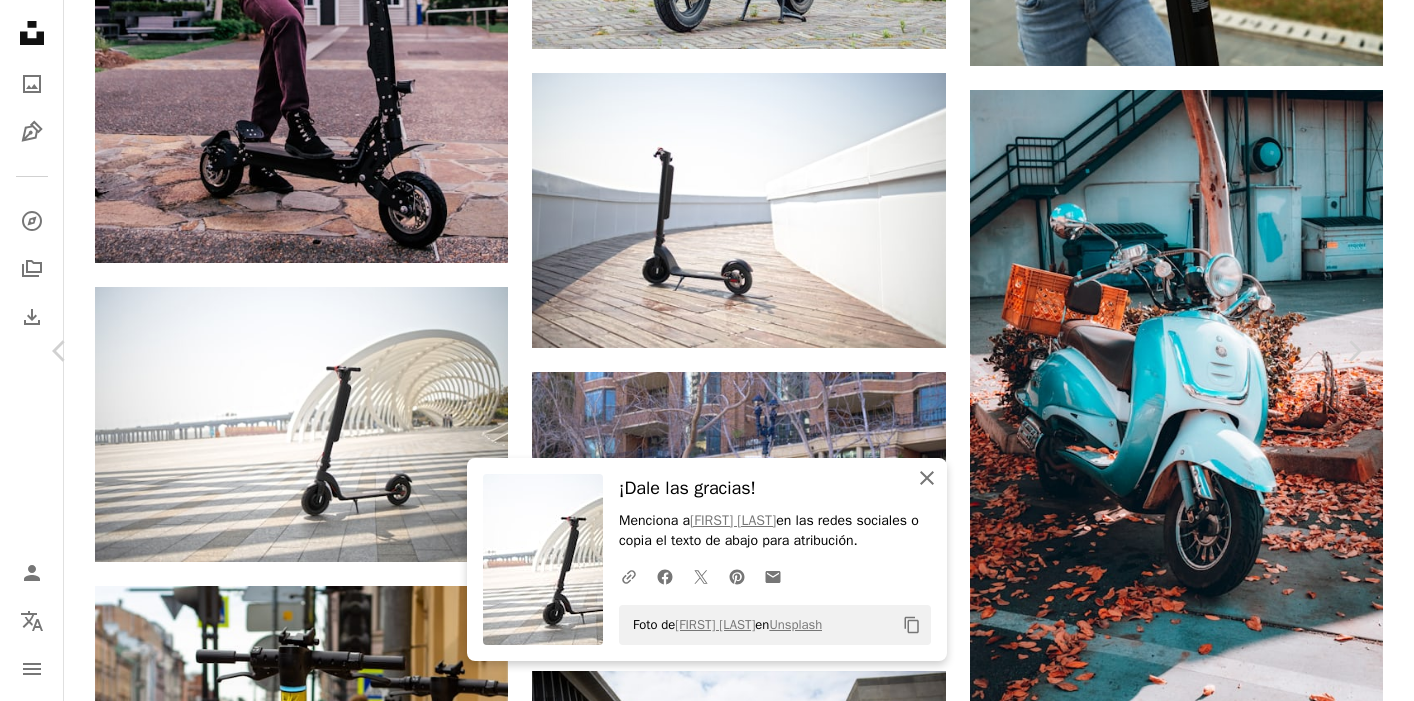 click on "An X shape" 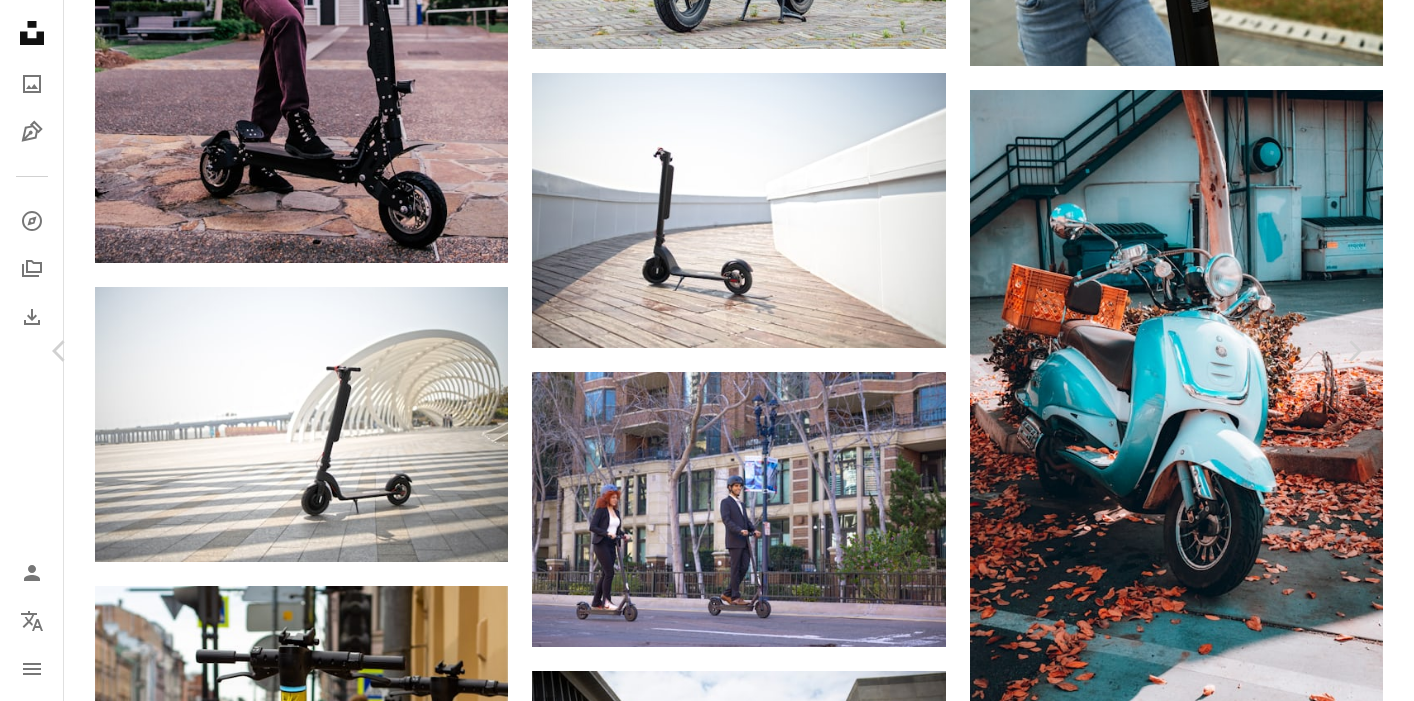 click on "An X shape" at bounding box center (20, 20) 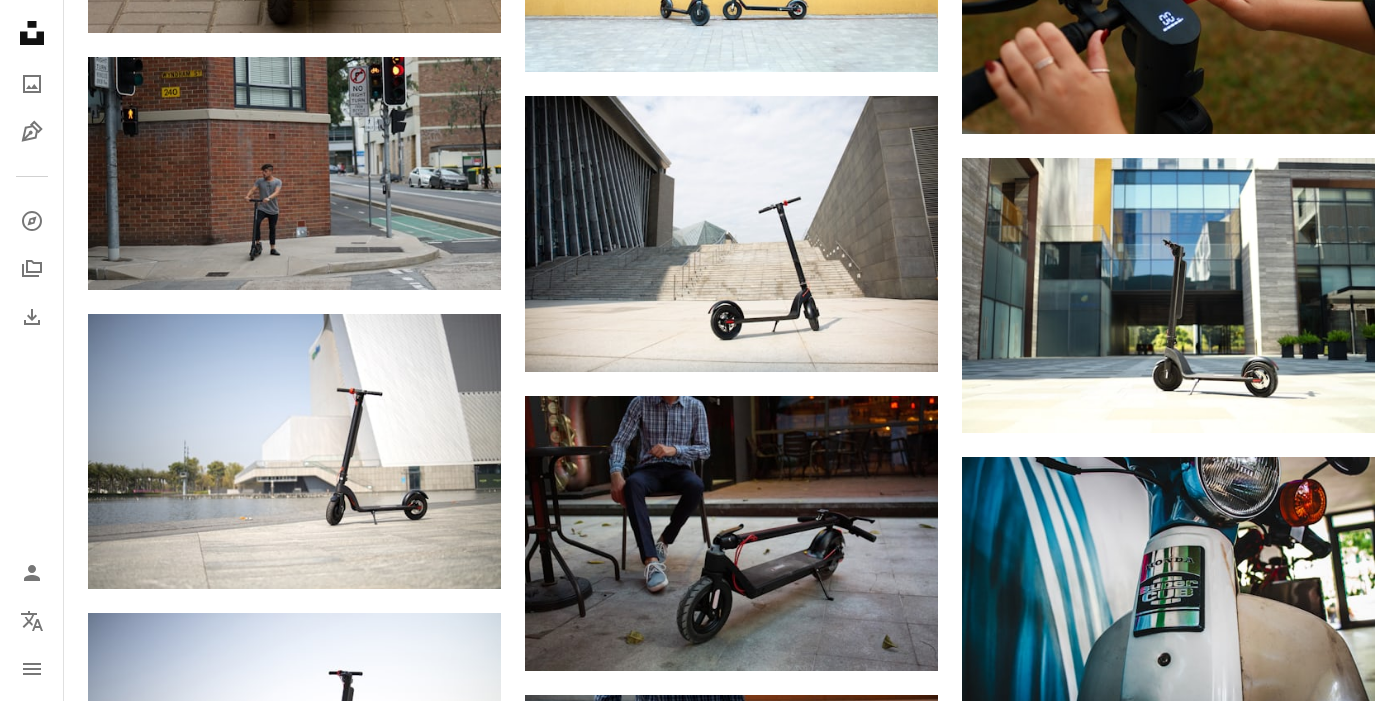 scroll, scrollTop: 34585, scrollLeft: 0, axis: vertical 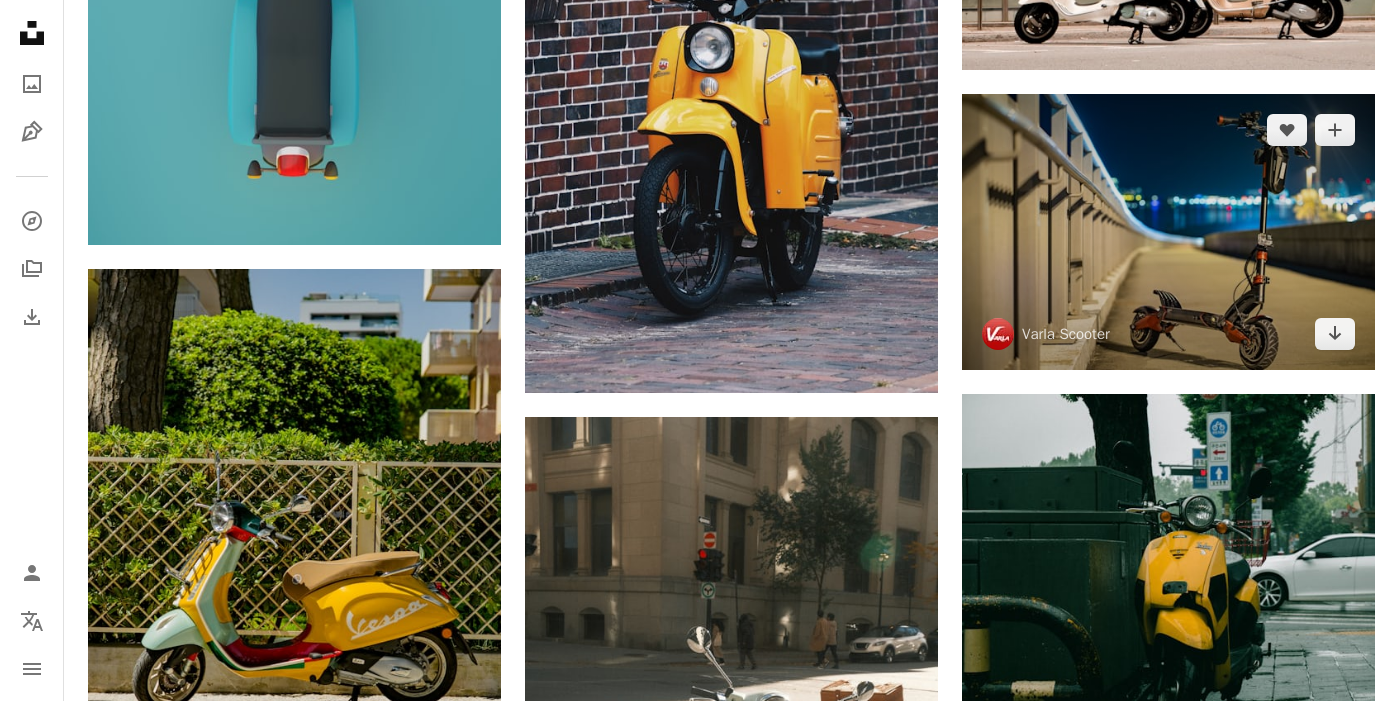 click at bounding box center (1168, 232) 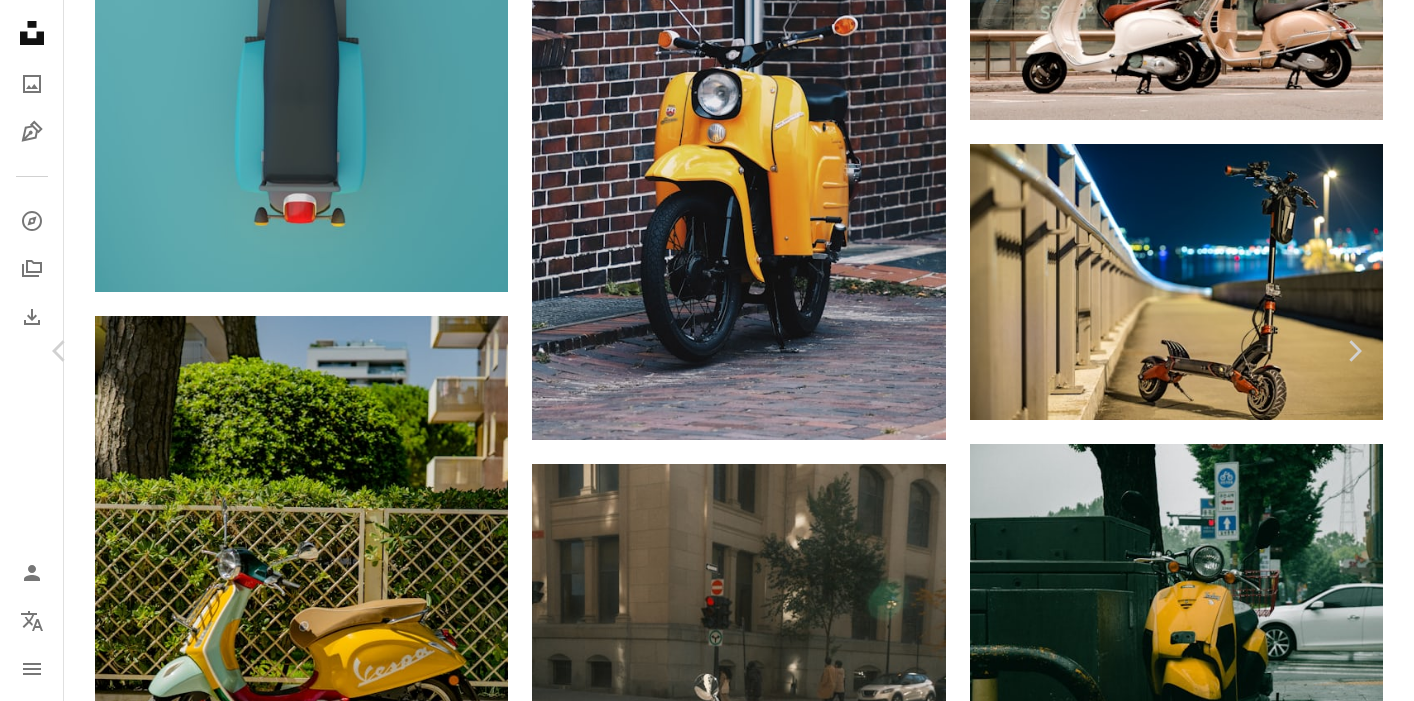 click on "Chevron down" 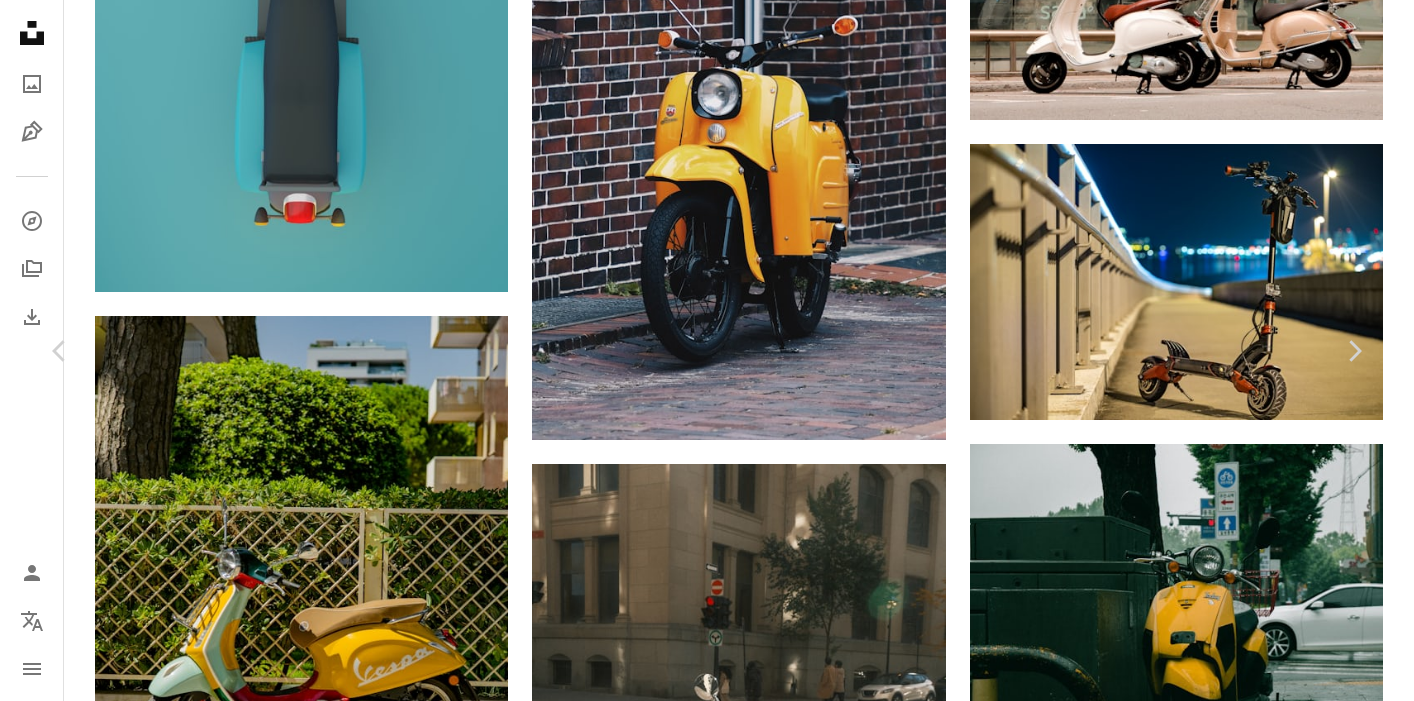 click on "( 7952 x 5304 )" at bounding box center [1169, 3207] 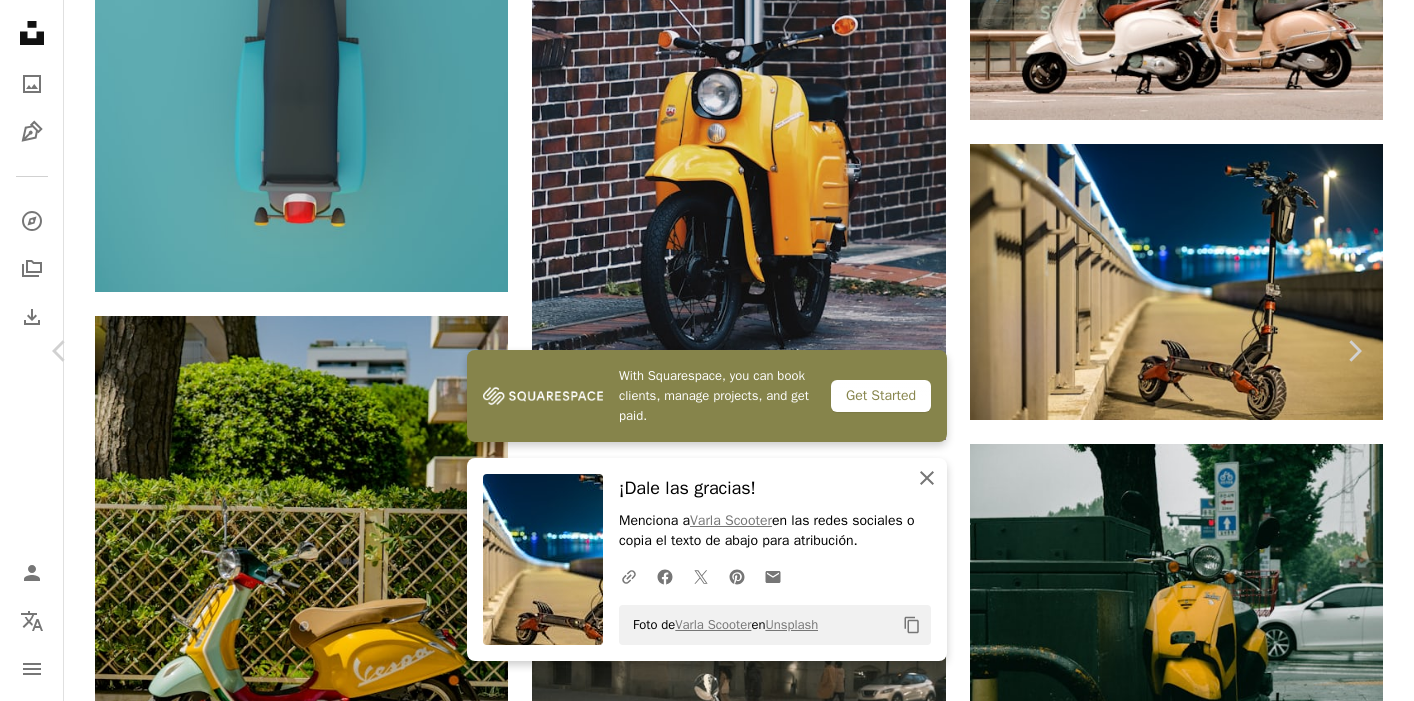 click on "An X shape Cerrar" at bounding box center (927, 478) 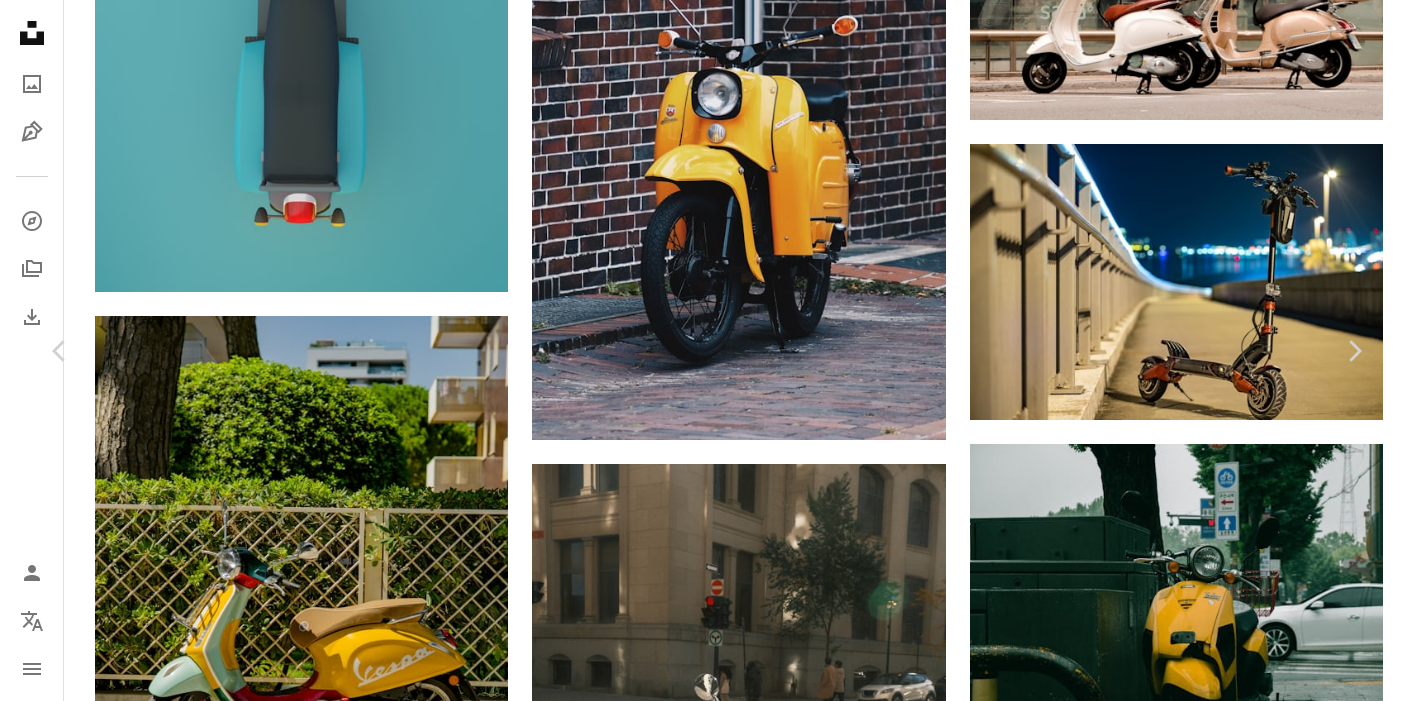 click on "An X shape" at bounding box center (20, 20) 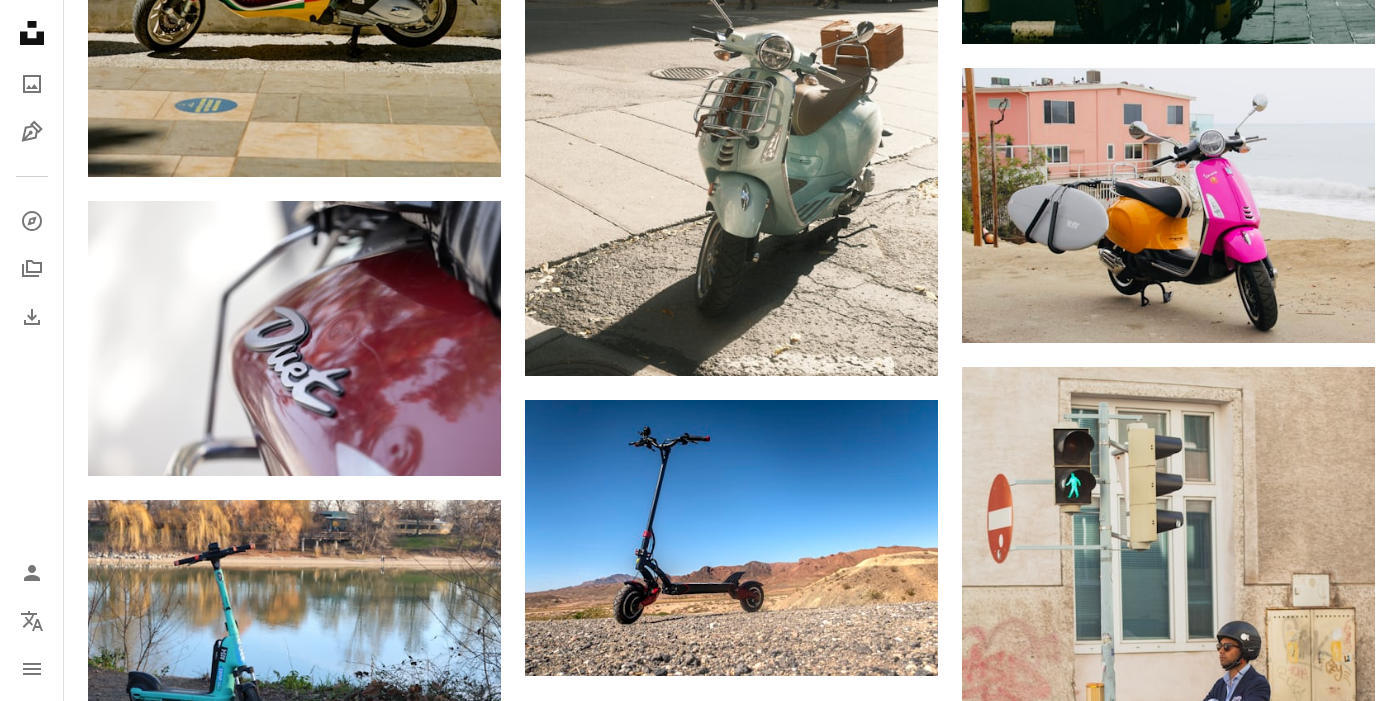 scroll, scrollTop: 64490, scrollLeft: 0, axis: vertical 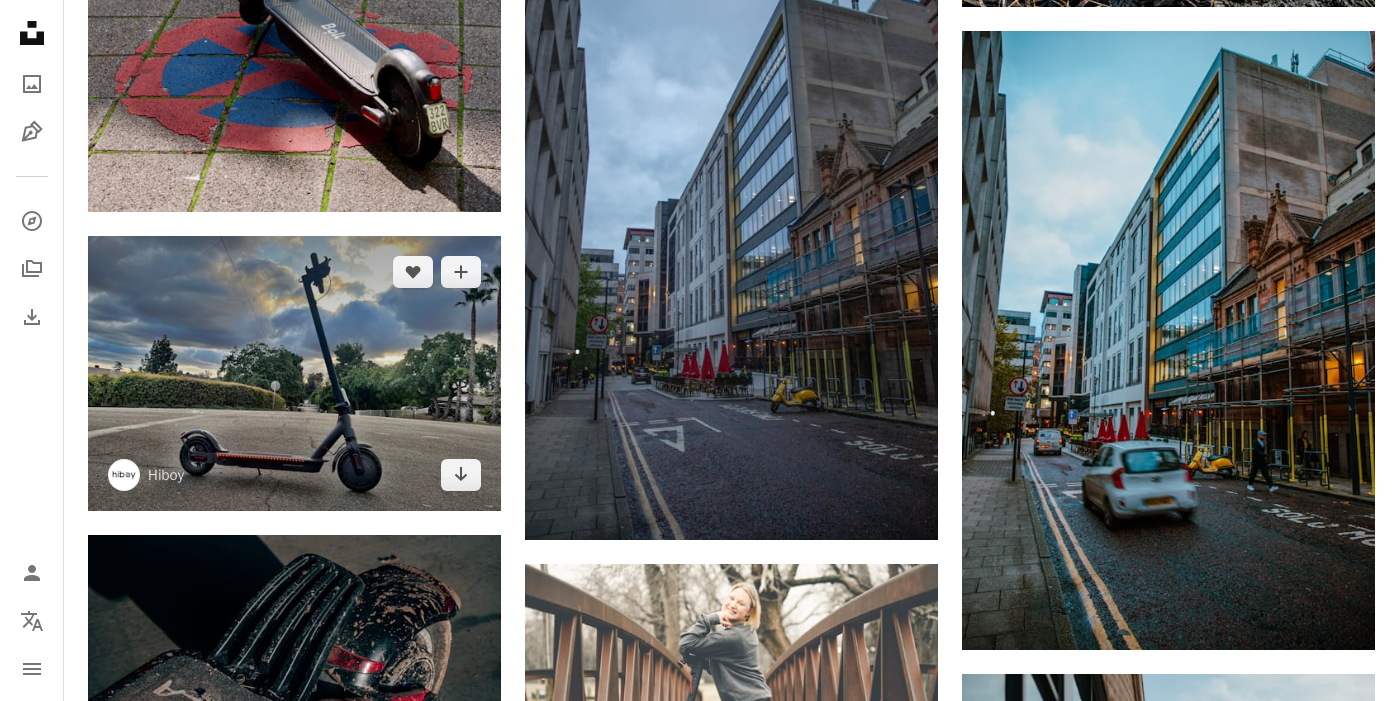 click at bounding box center (294, 373) 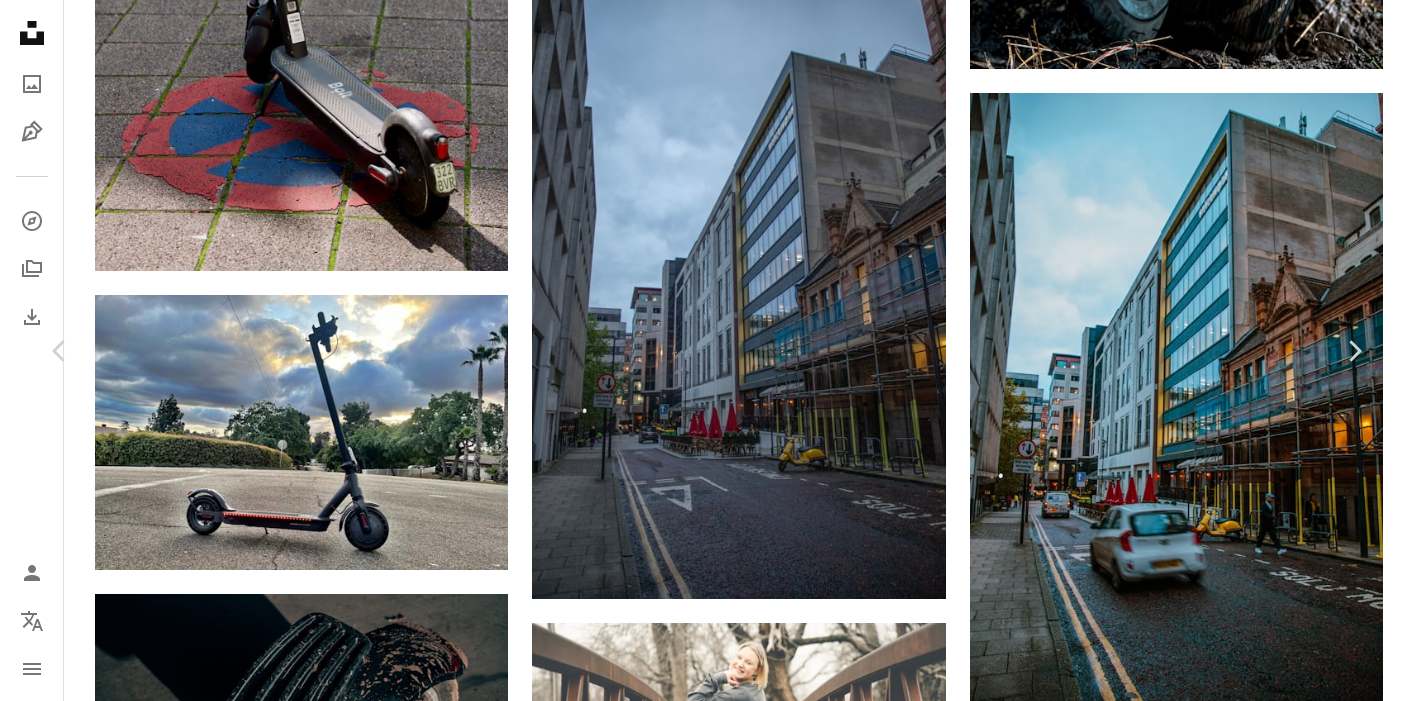 click on "Chevron down" 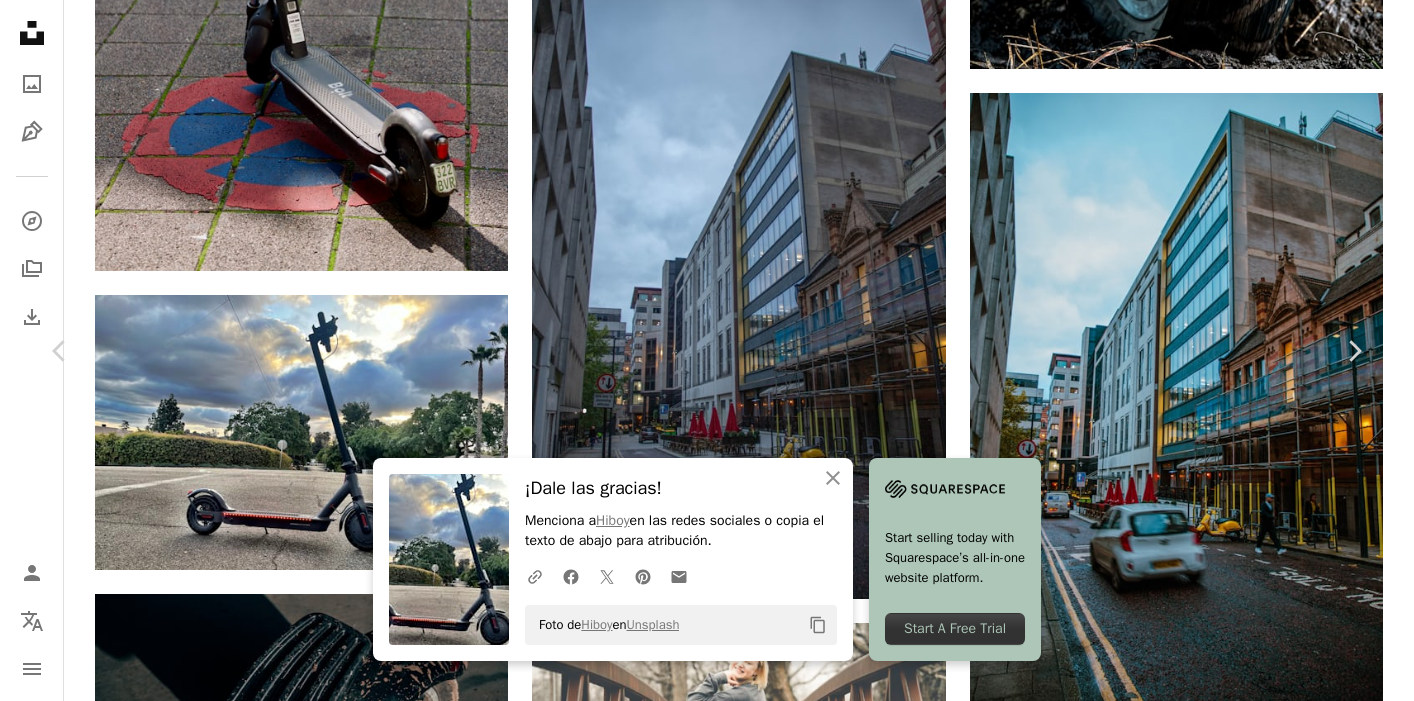 click on "An X shape" at bounding box center (20, 20) 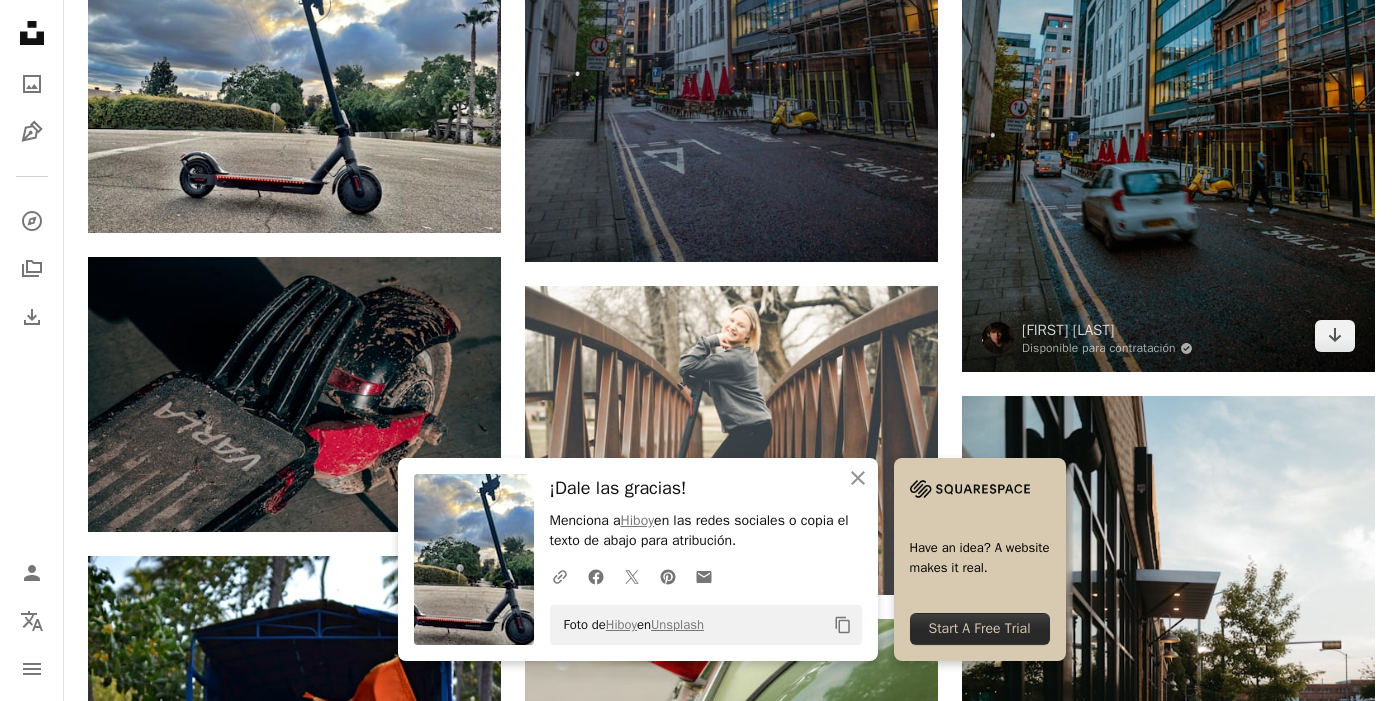 scroll, scrollTop: 80479, scrollLeft: 0, axis: vertical 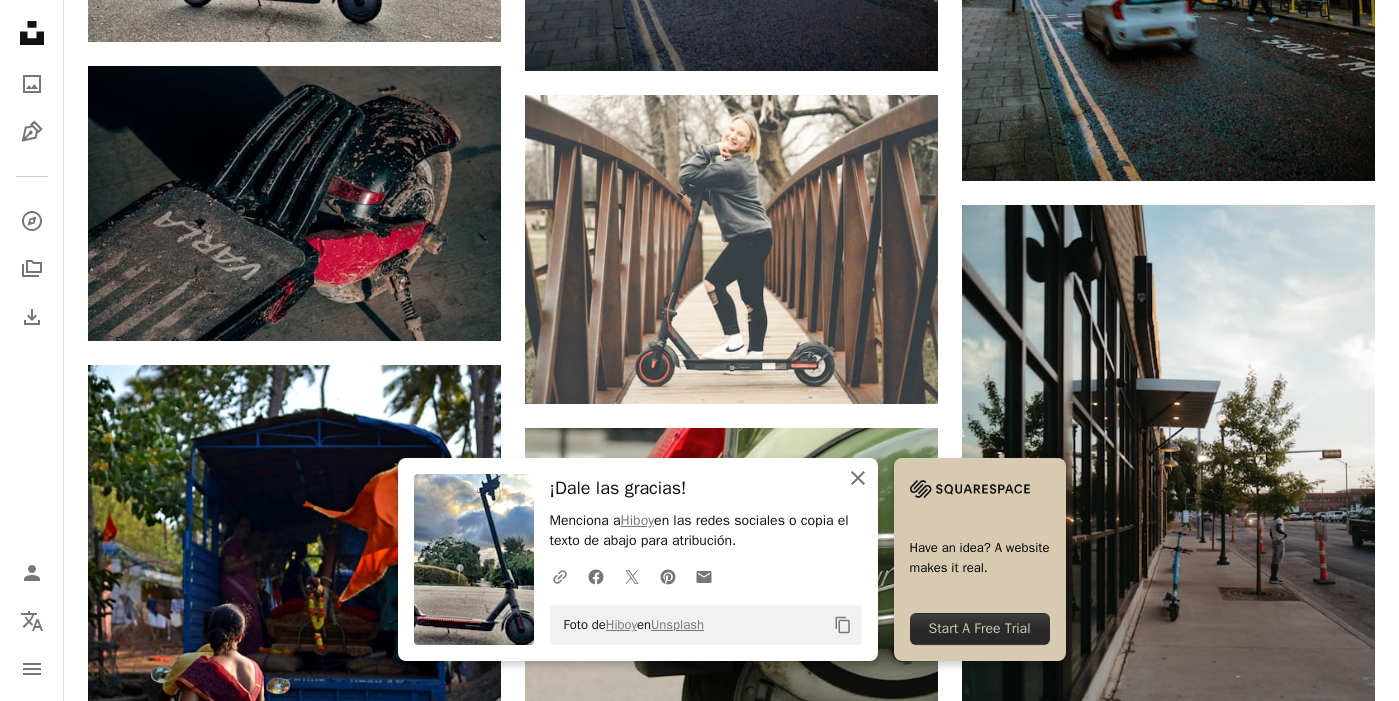 click on "An X shape" 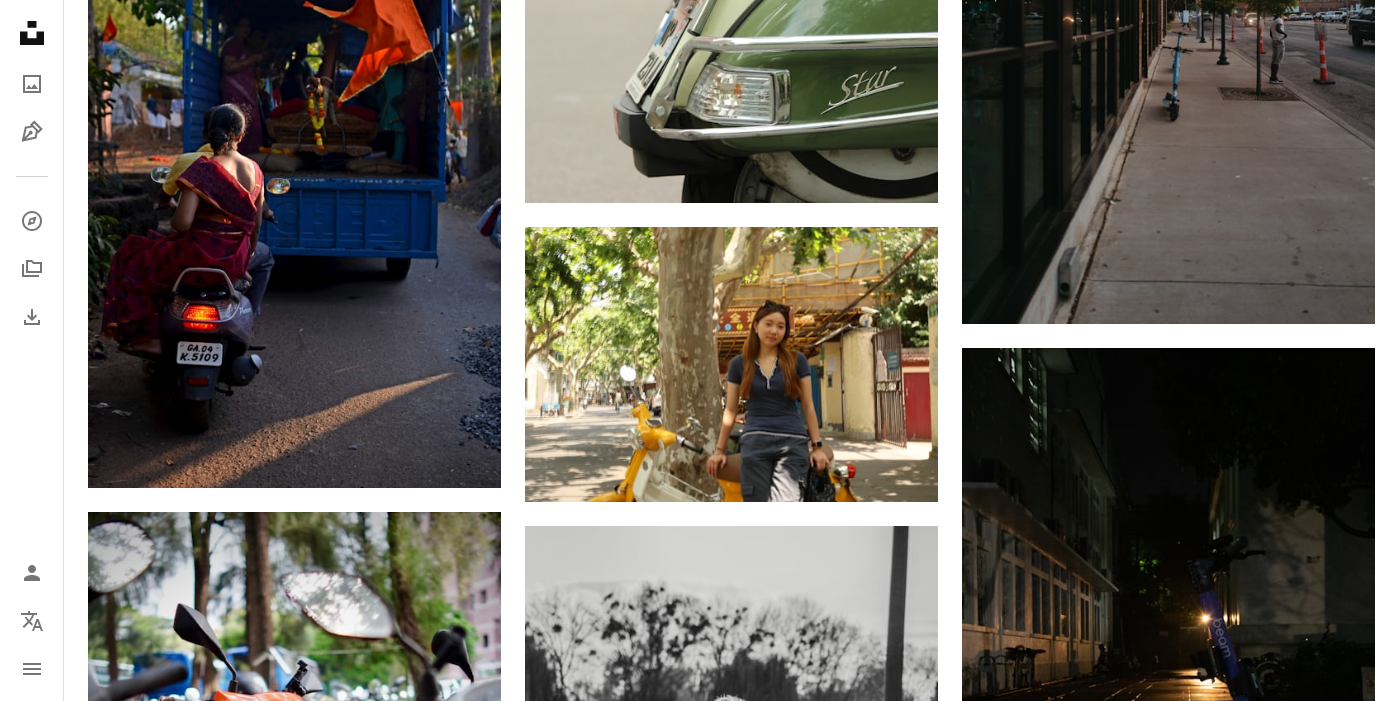 scroll, scrollTop: 81288, scrollLeft: 0, axis: vertical 